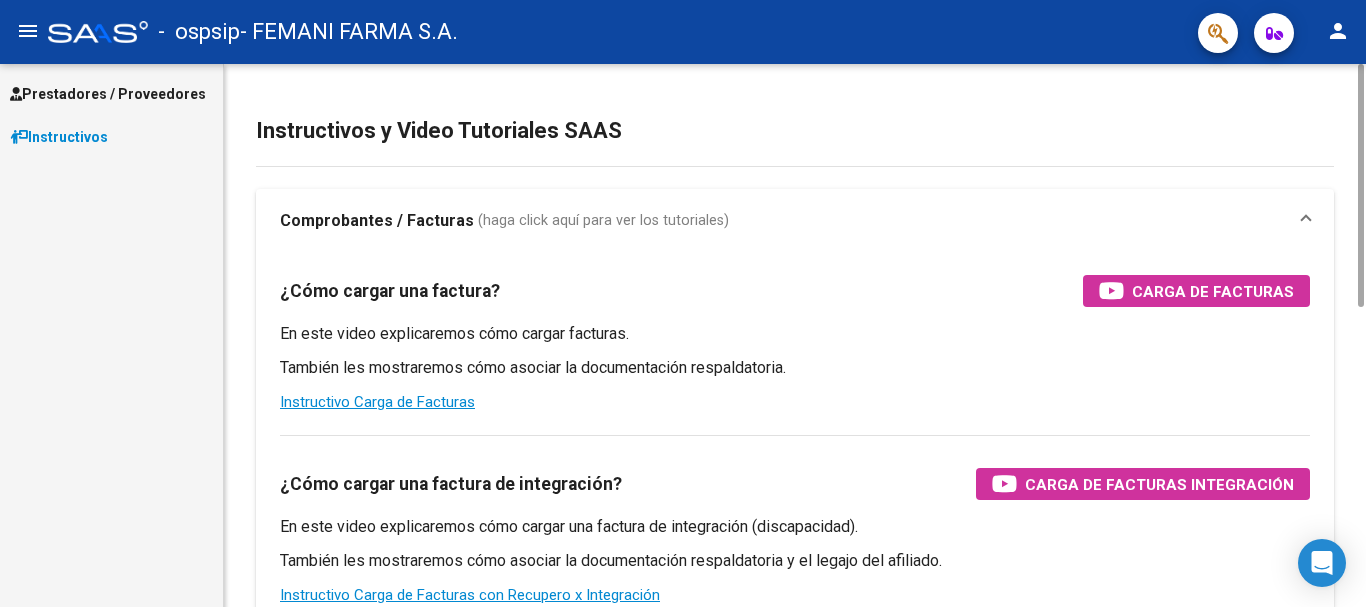 scroll, scrollTop: 0, scrollLeft: 0, axis: both 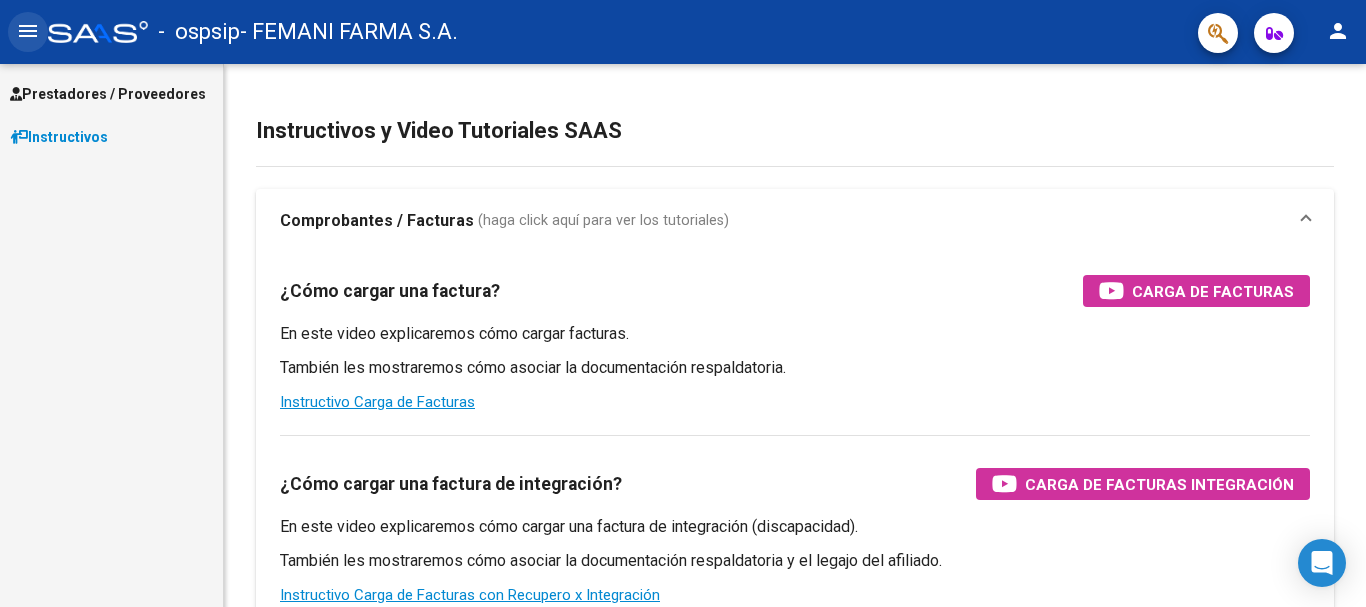 click on "menu" 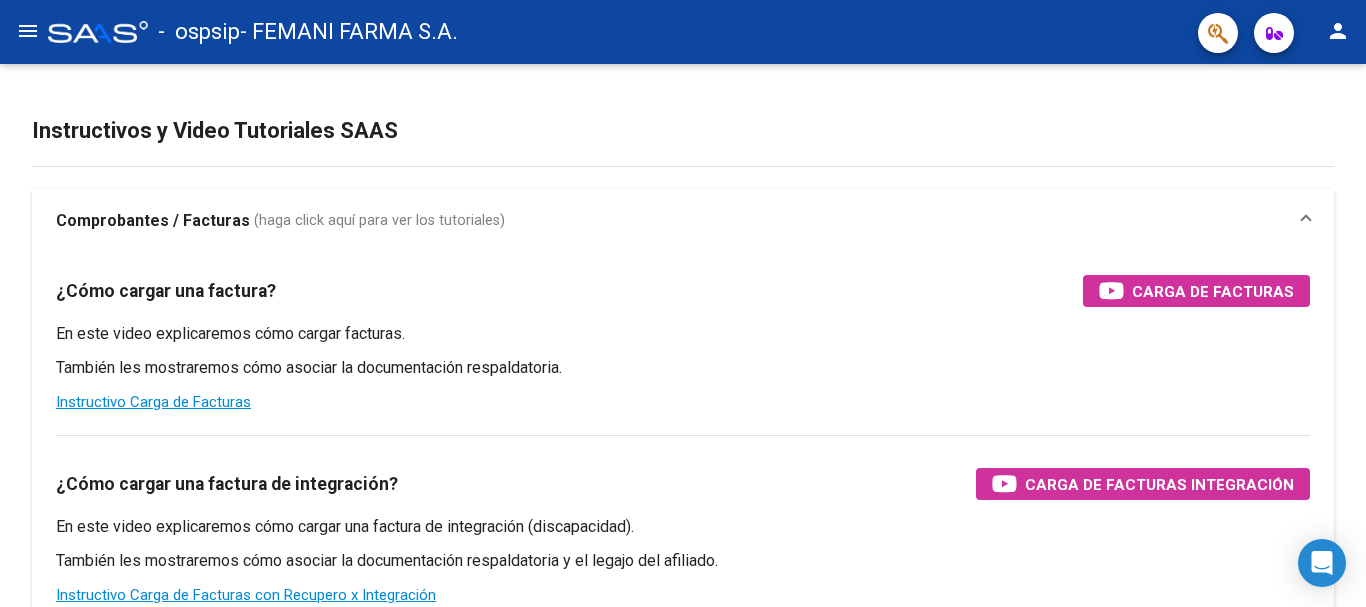 click on "menu" 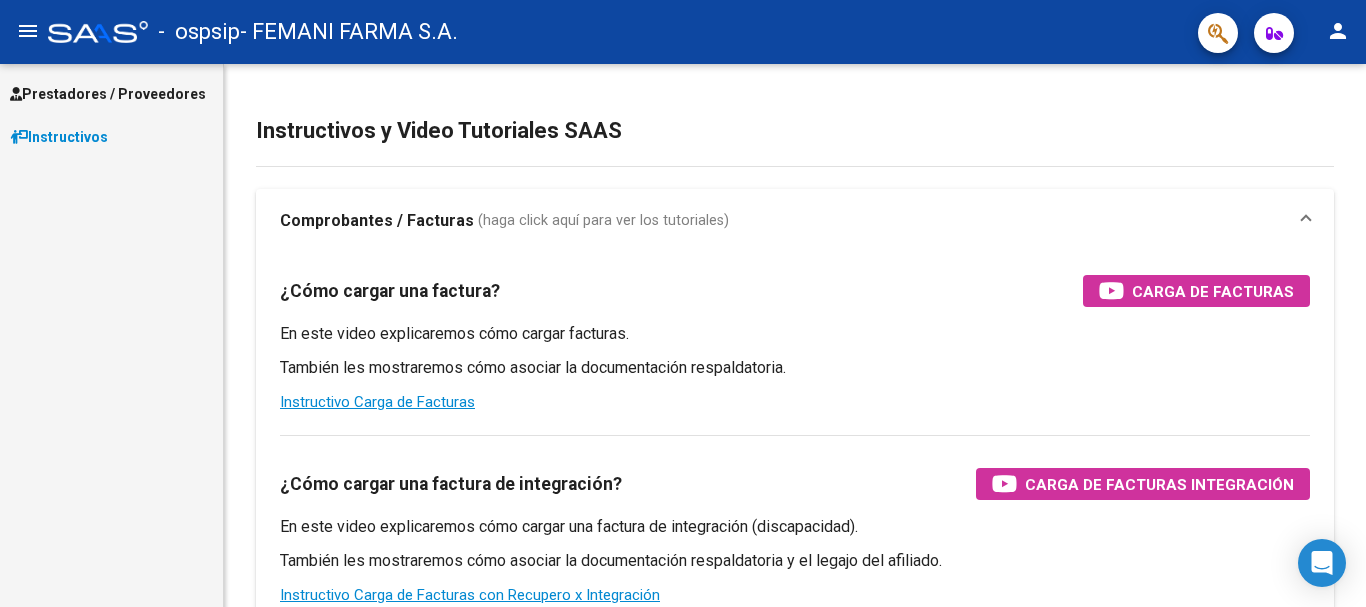 click on "Prestadores / Proveedores" at bounding box center [108, 94] 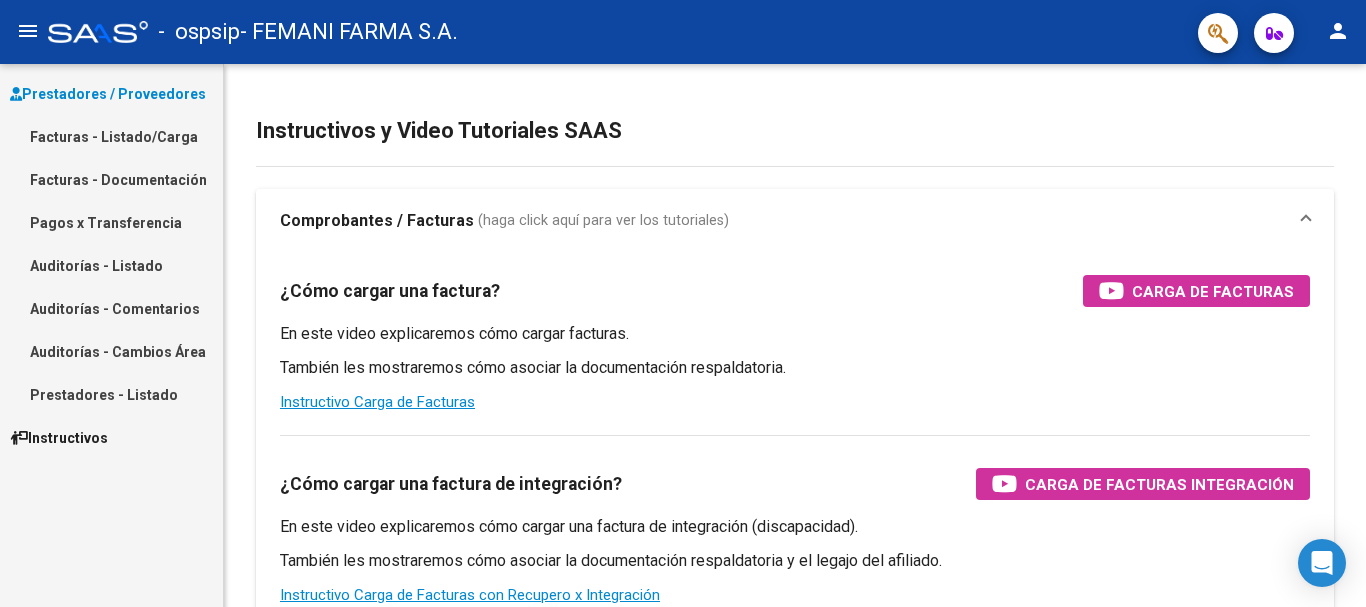 click on "Facturas - Listado/Carga" at bounding box center (111, 136) 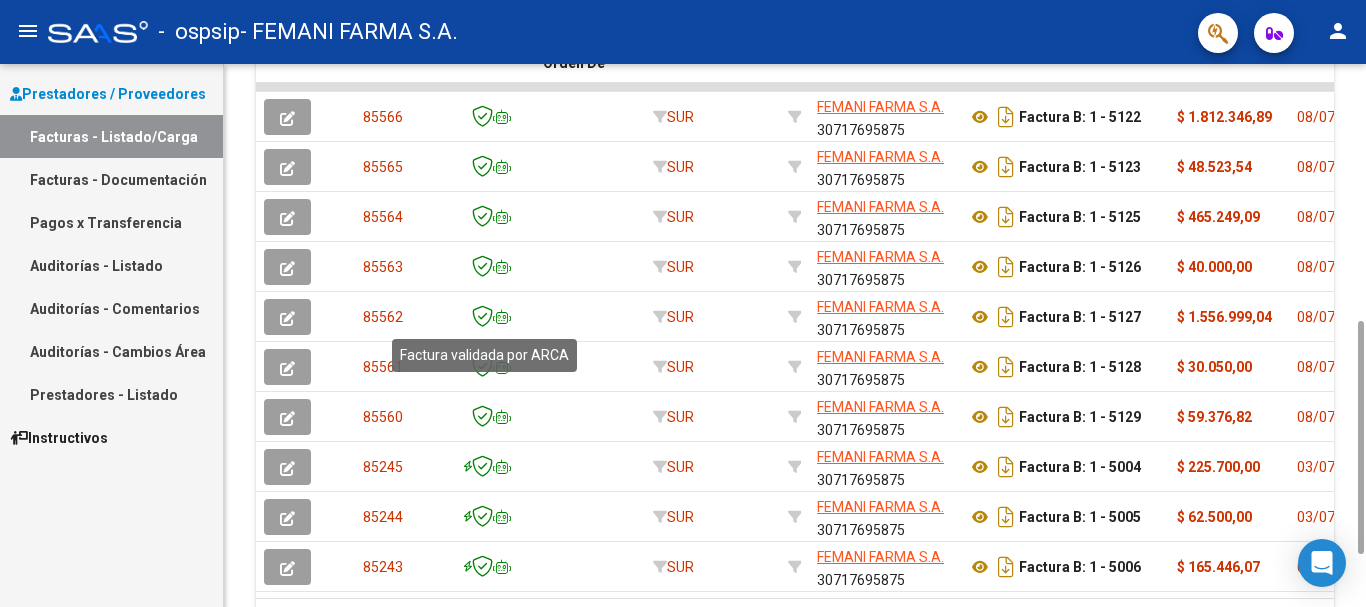 scroll, scrollTop: 0, scrollLeft: 0, axis: both 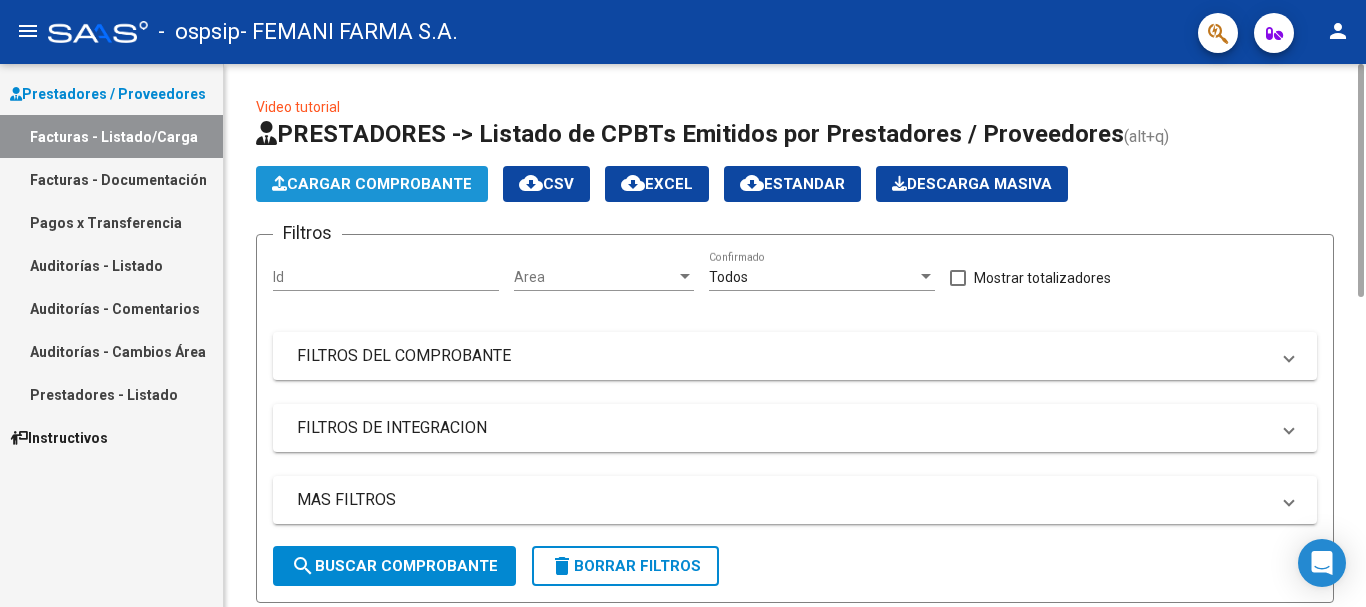 click on "Cargar Comprobante" 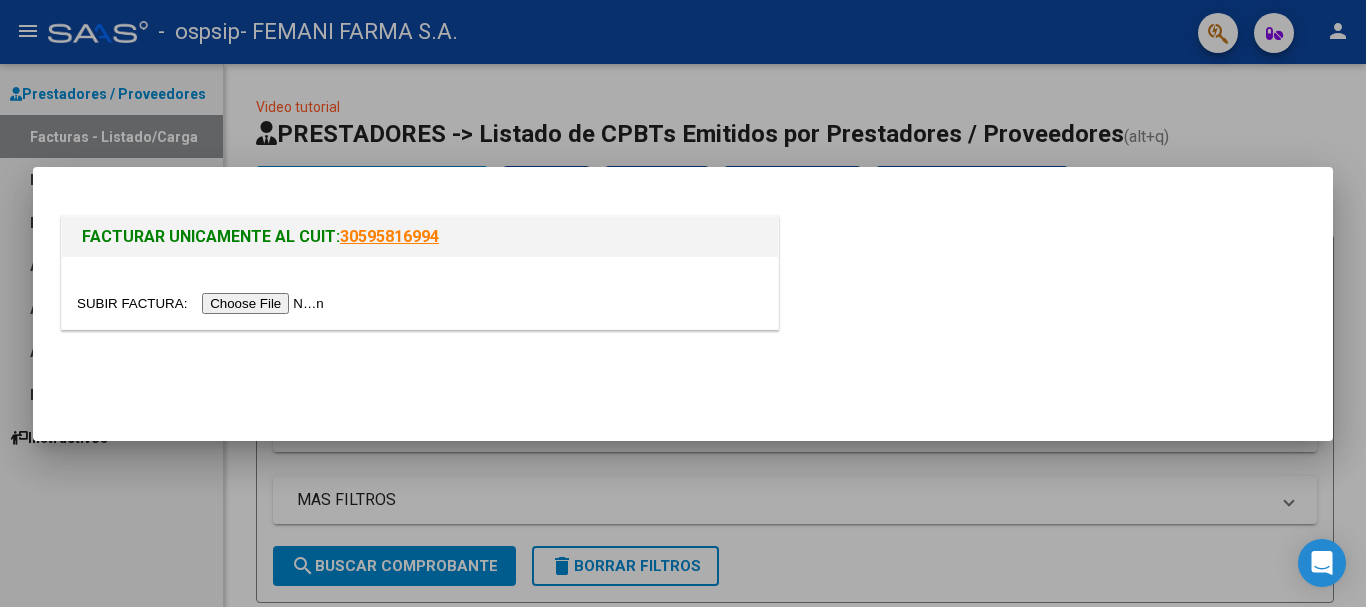click at bounding box center (203, 303) 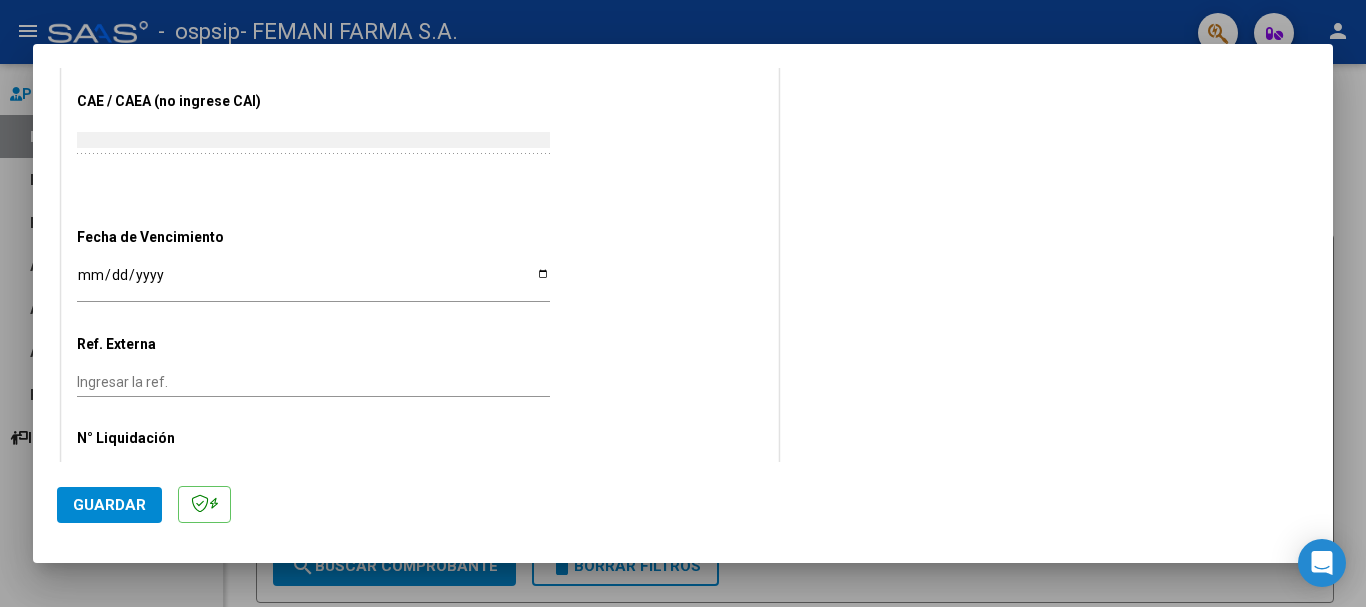 scroll, scrollTop: 1000, scrollLeft: 0, axis: vertical 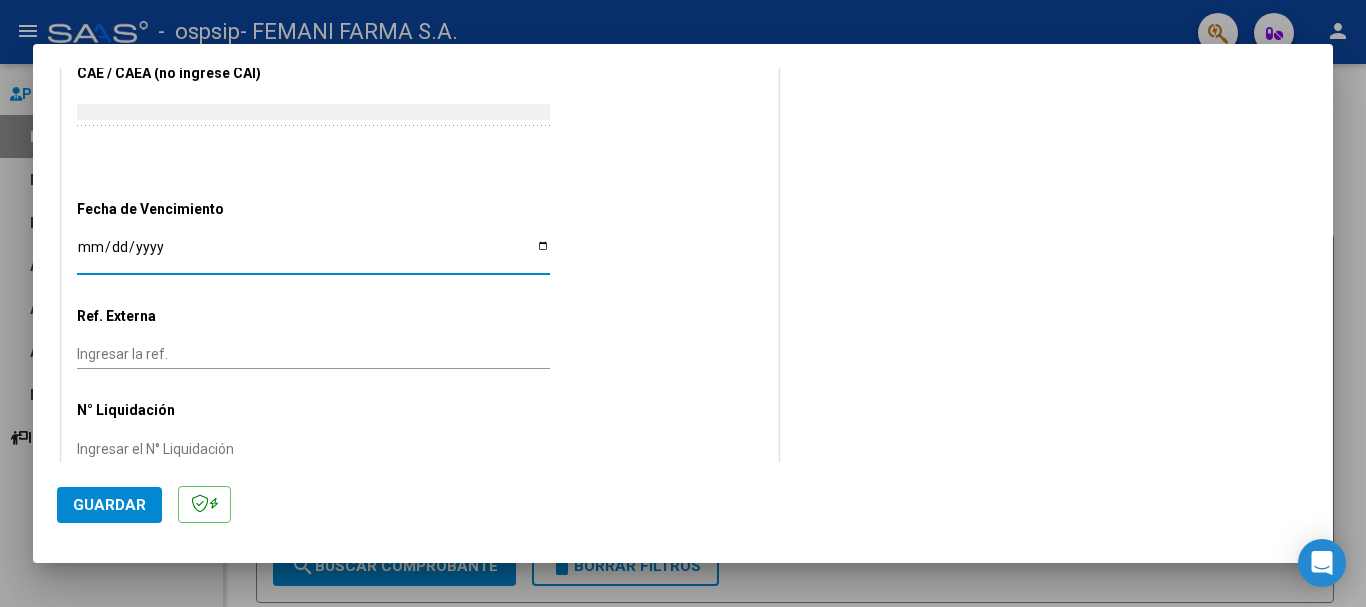 click on "Ingresar la fecha" at bounding box center (313, 254) 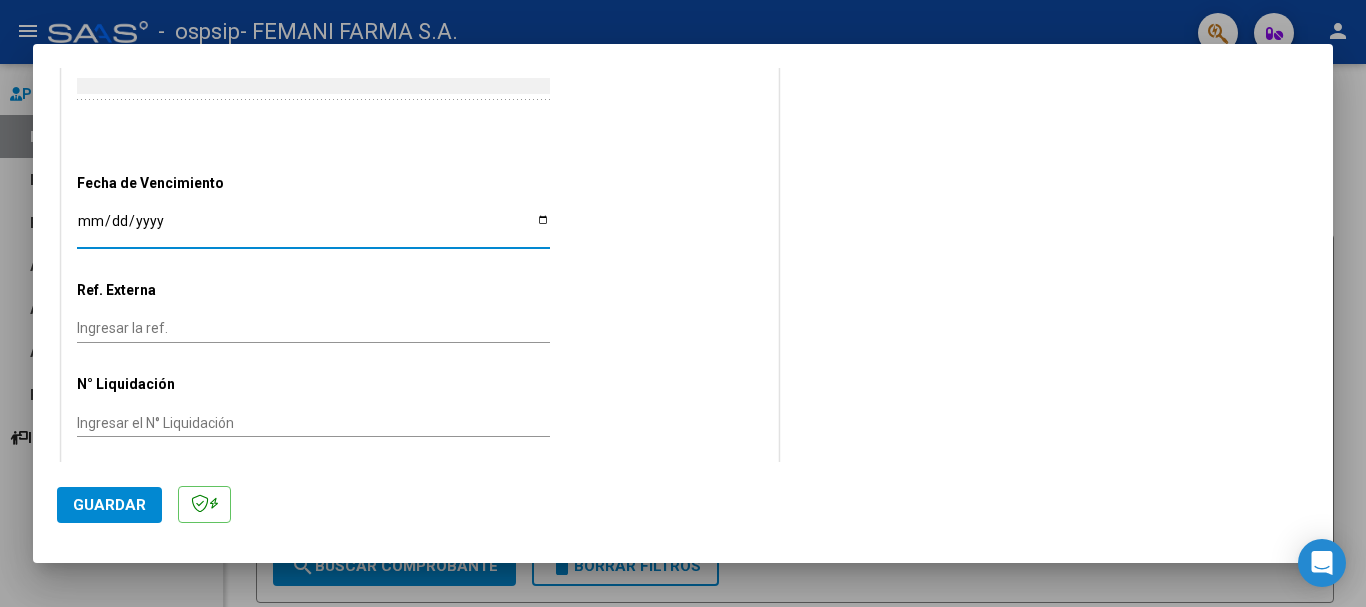 scroll, scrollTop: 1038, scrollLeft: 0, axis: vertical 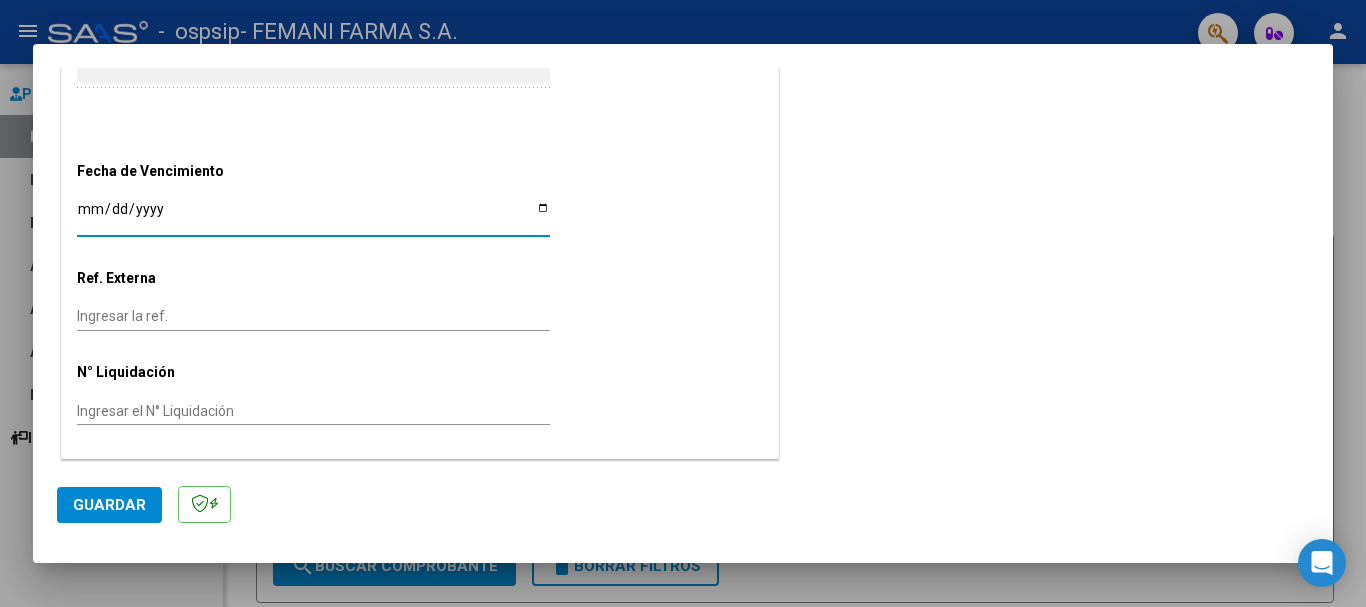 click on "Guardar" 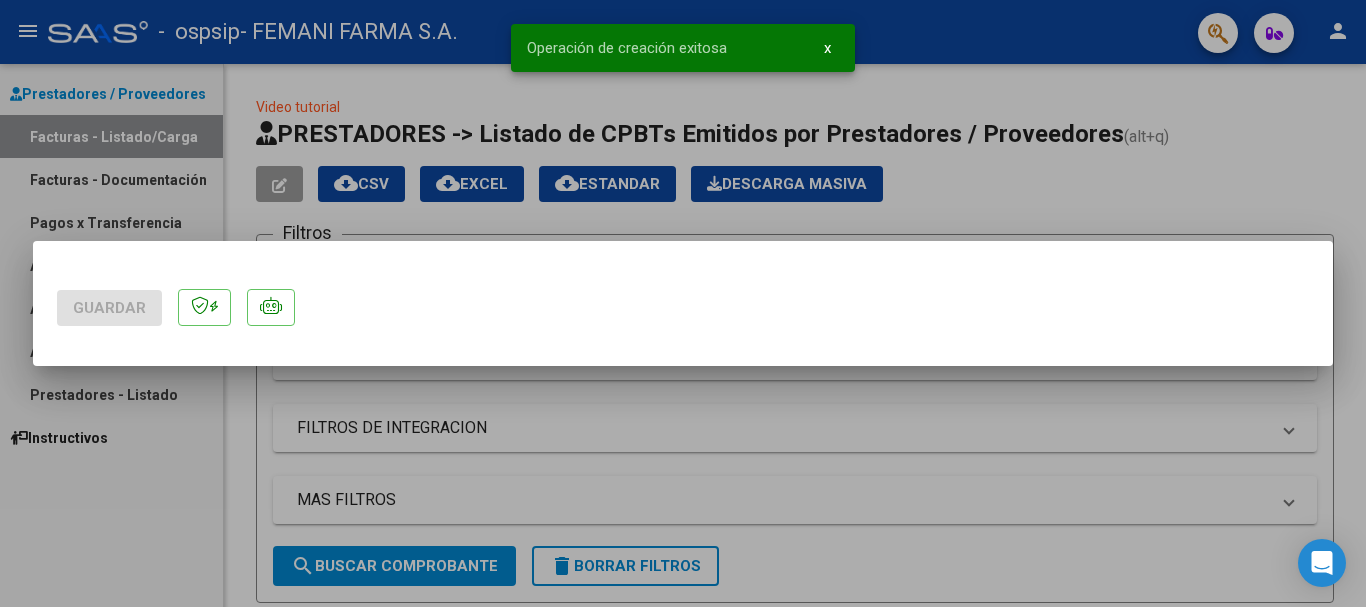 scroll, scrollTop: 0, scrollLeft: 0, axis: both 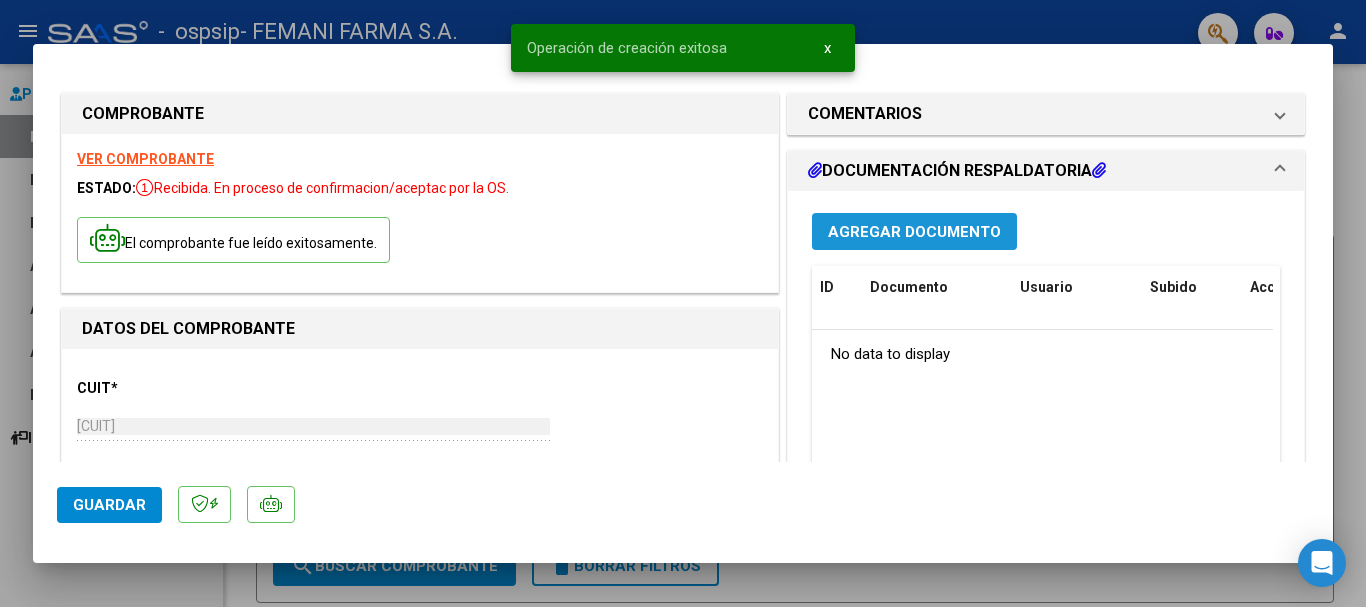 click on "Agregar Documento" at bounding box center [914, 232] 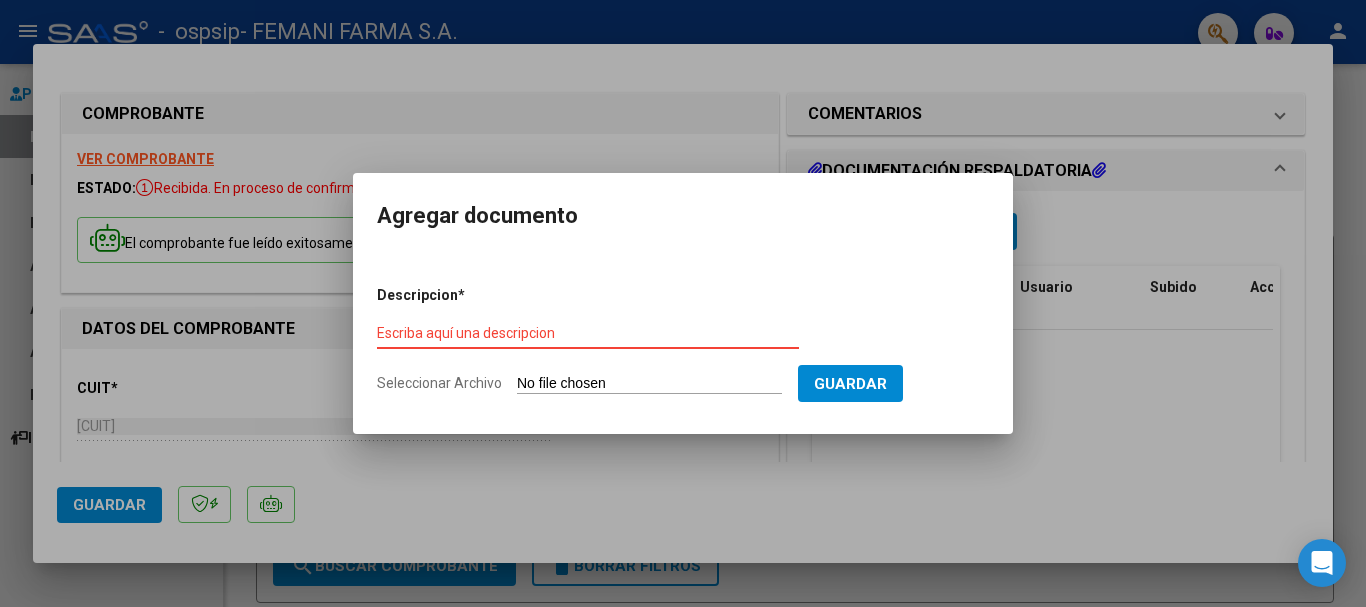 click on "Escriba aquí una descripcion" at bounding box center (588, 333) 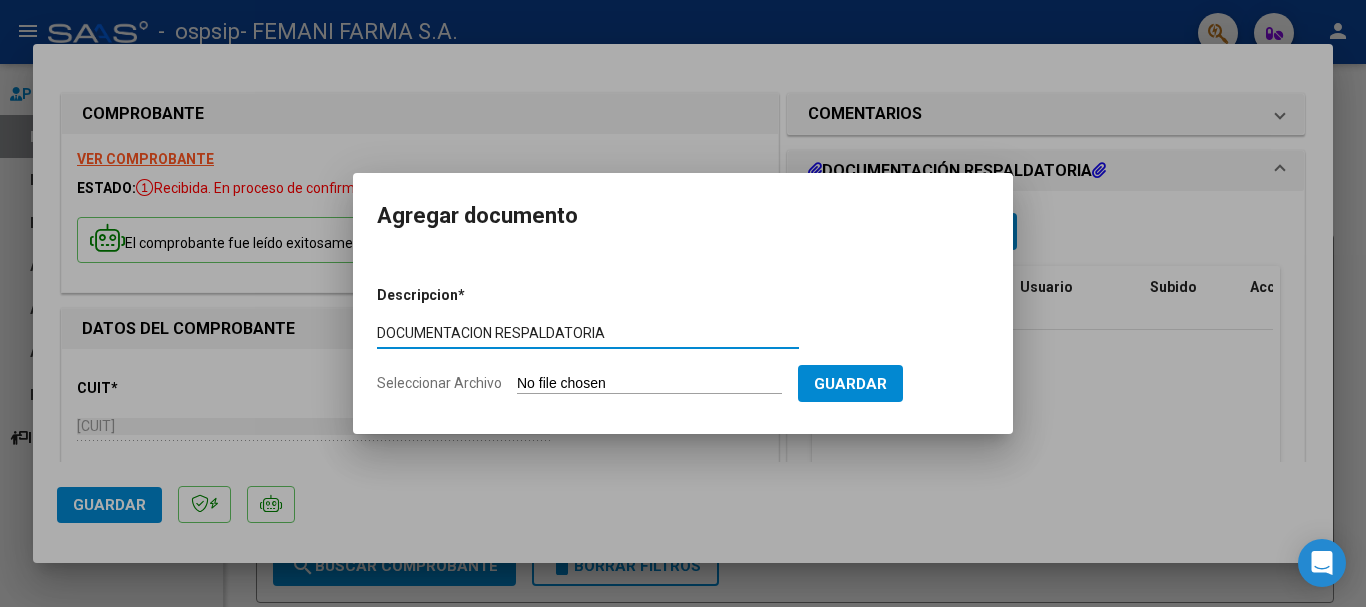 type on "DOCUMENTACION RESPALDATORIA" 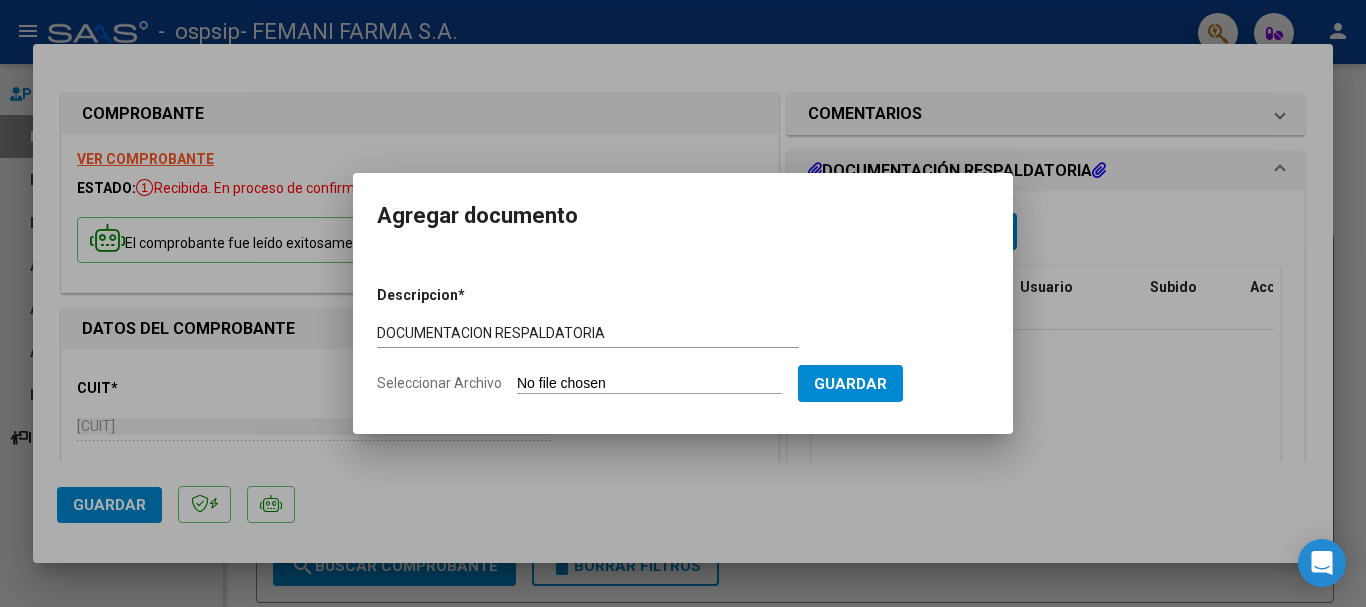 type on "C:\fakepath\[FILENAME].pdf" 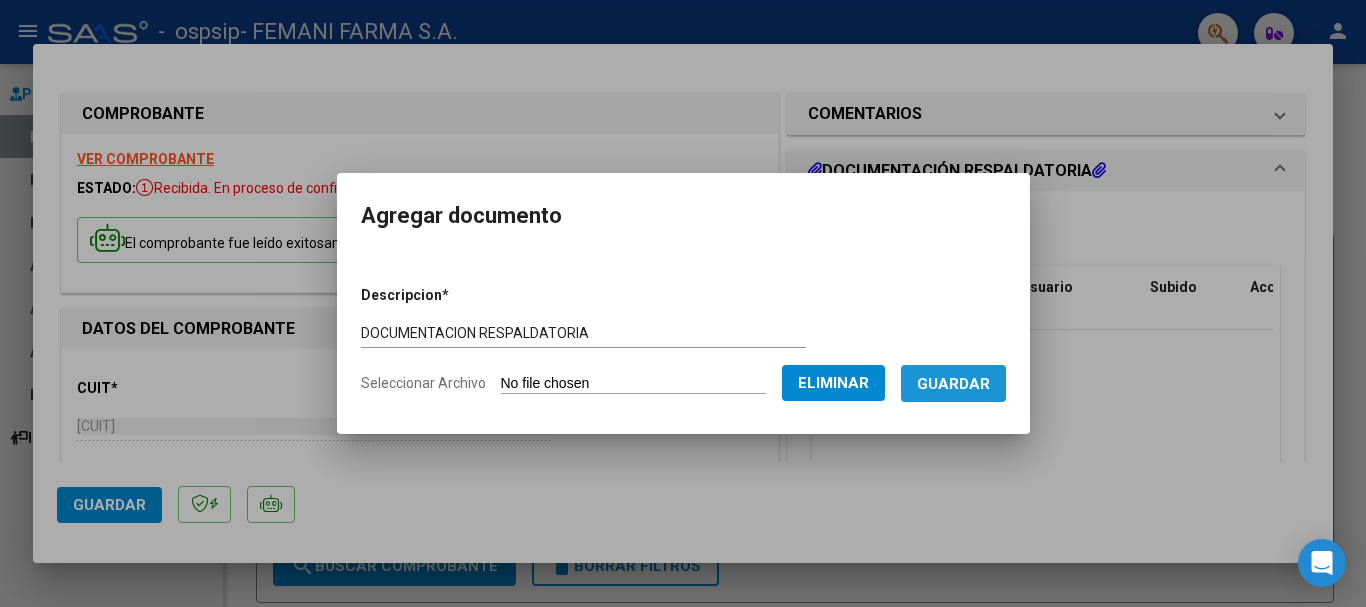click on "Guardar" at bounding box center (953, 384) 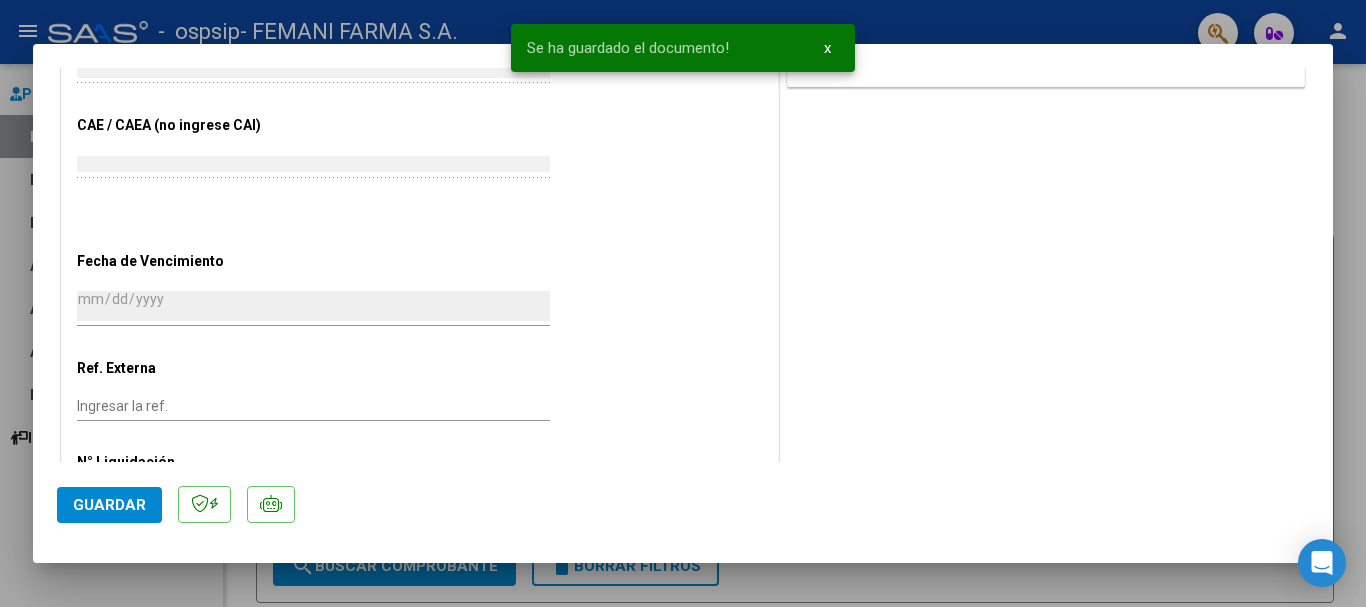 scroll, scrollTop: 1110, scrollLeft: 0, axis: vertical 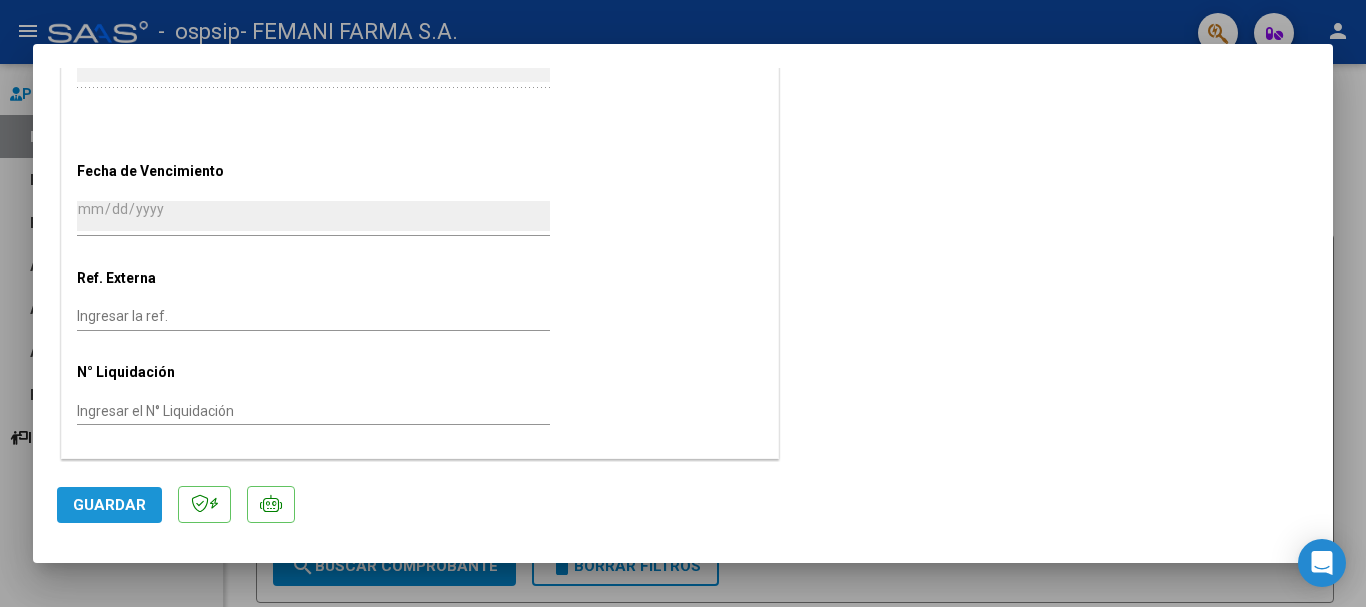 click on "Guardar" 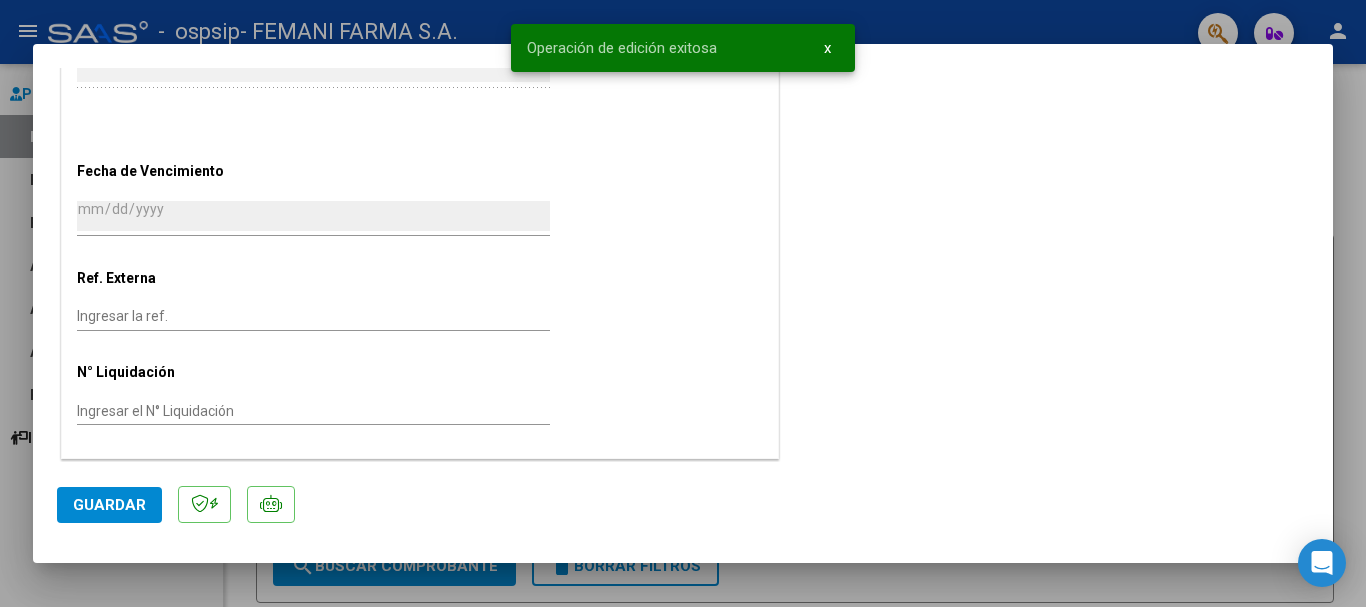 click on "x" at bounding box center [827, 48] 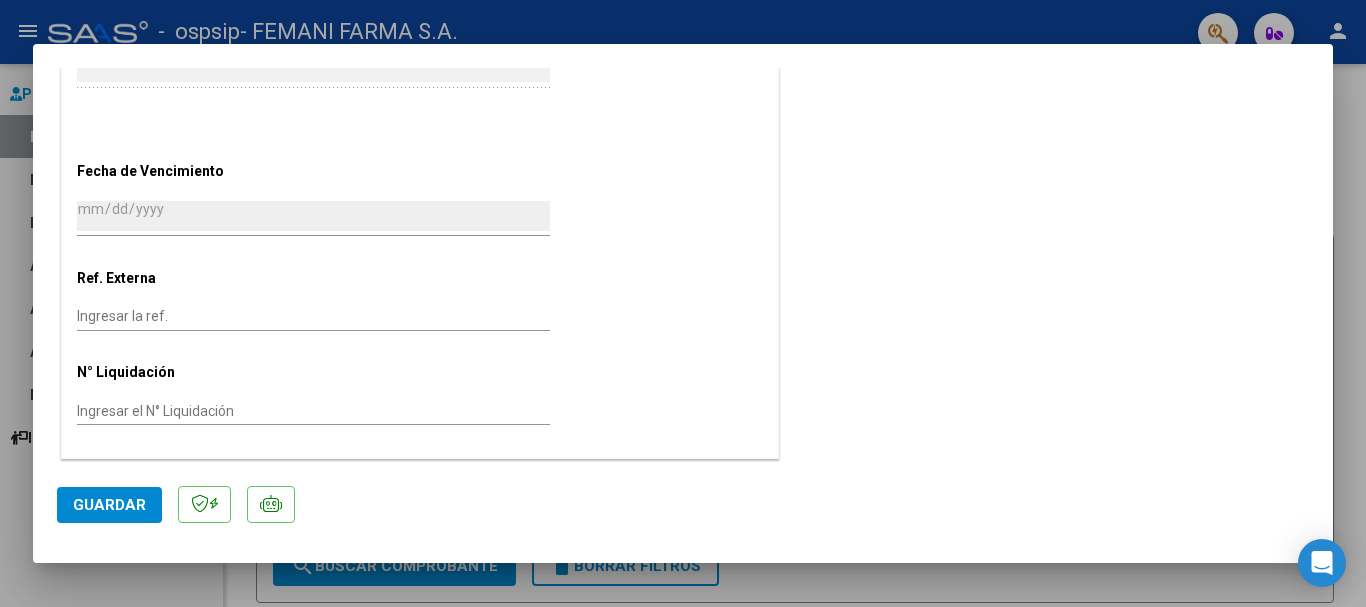 click at bounding box center [683, 303] 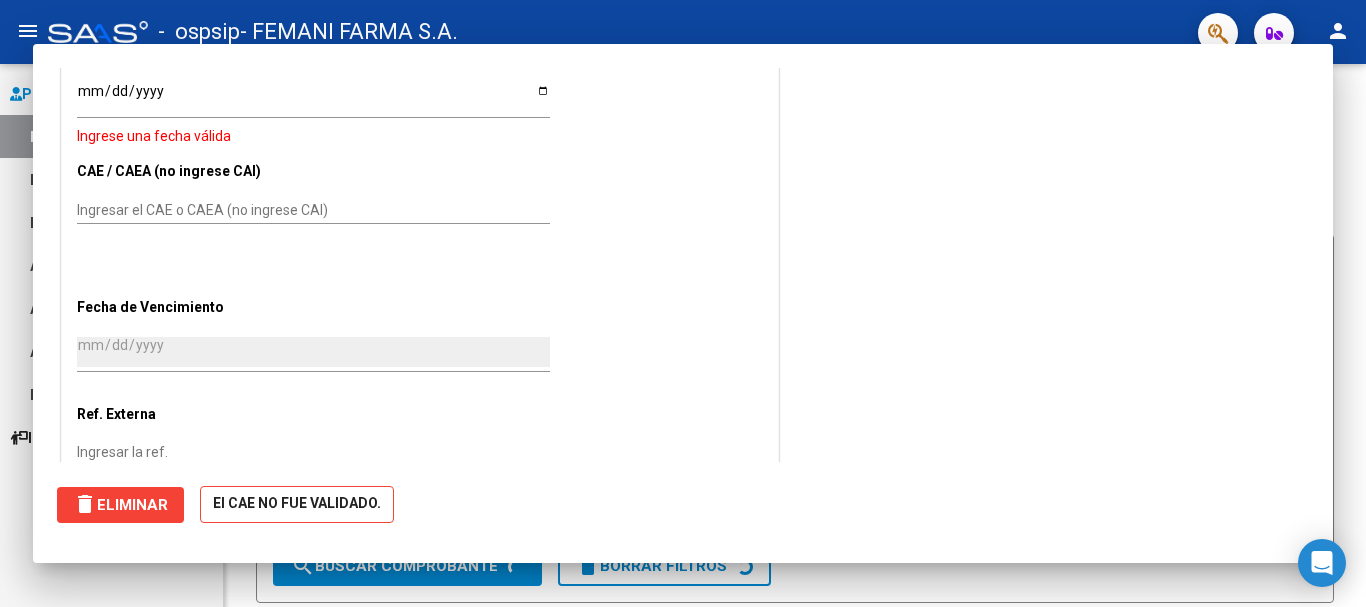 scroll, scrollTop: 1051, scrollLeft: 0, axis: vertical 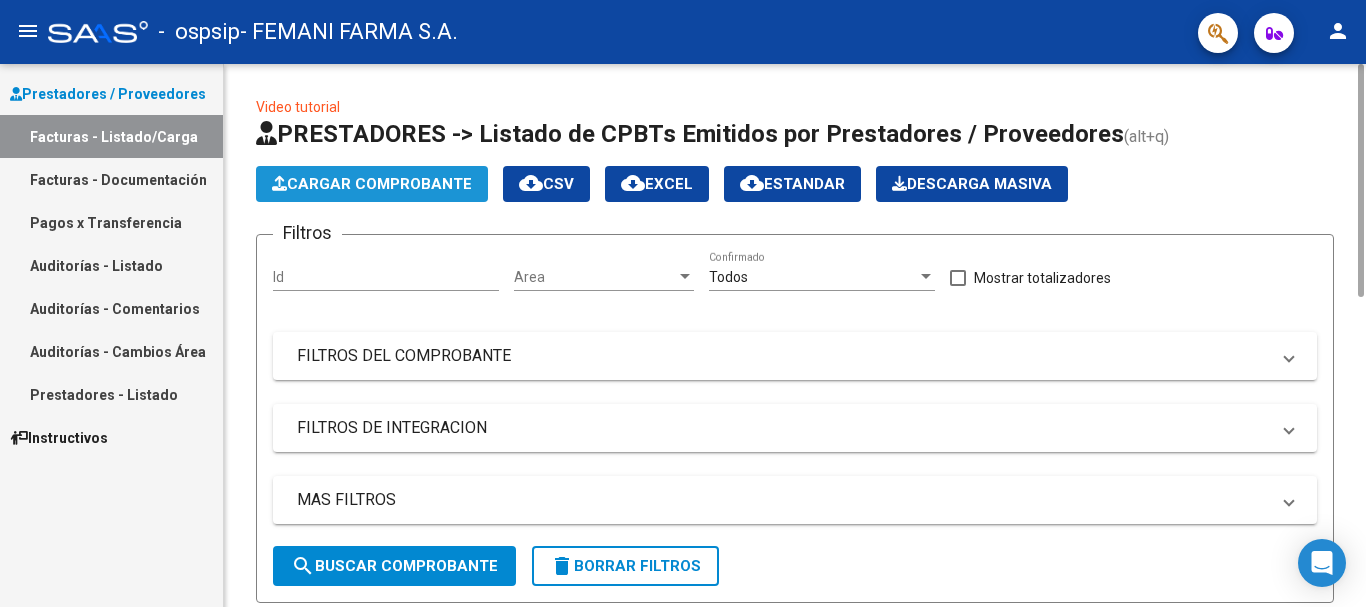 click on "Cargar Comprobante" 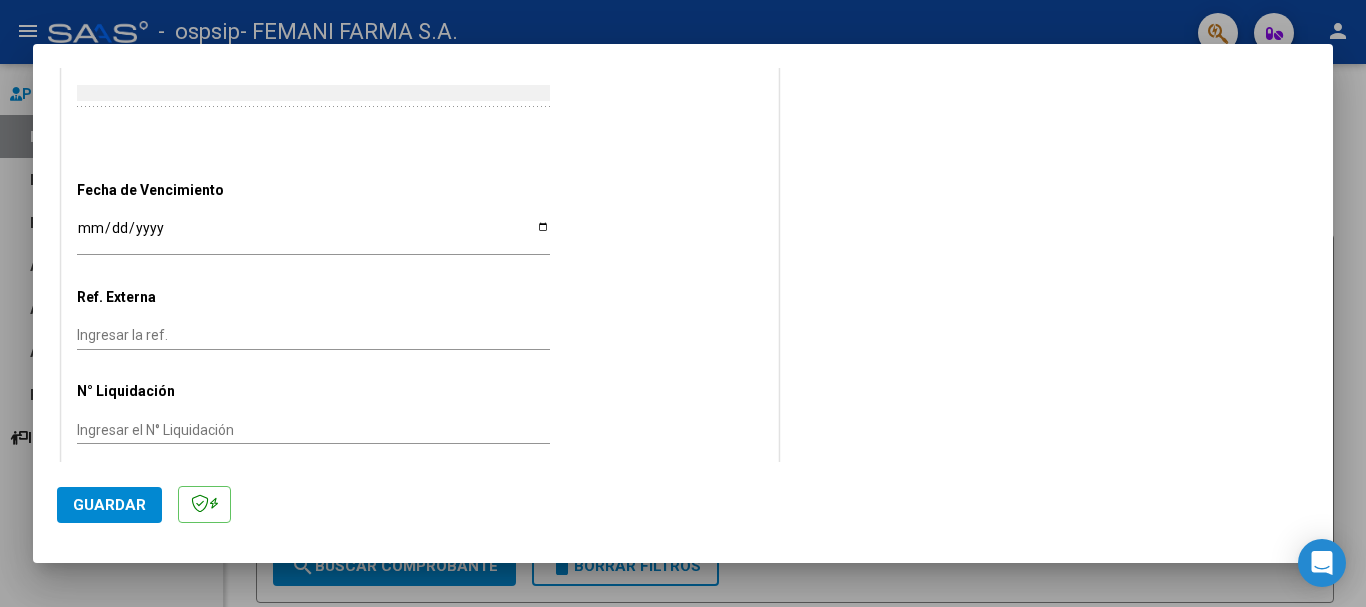 scroll, scrollTop: 1038, scrollLeft: 0, axis: vertical 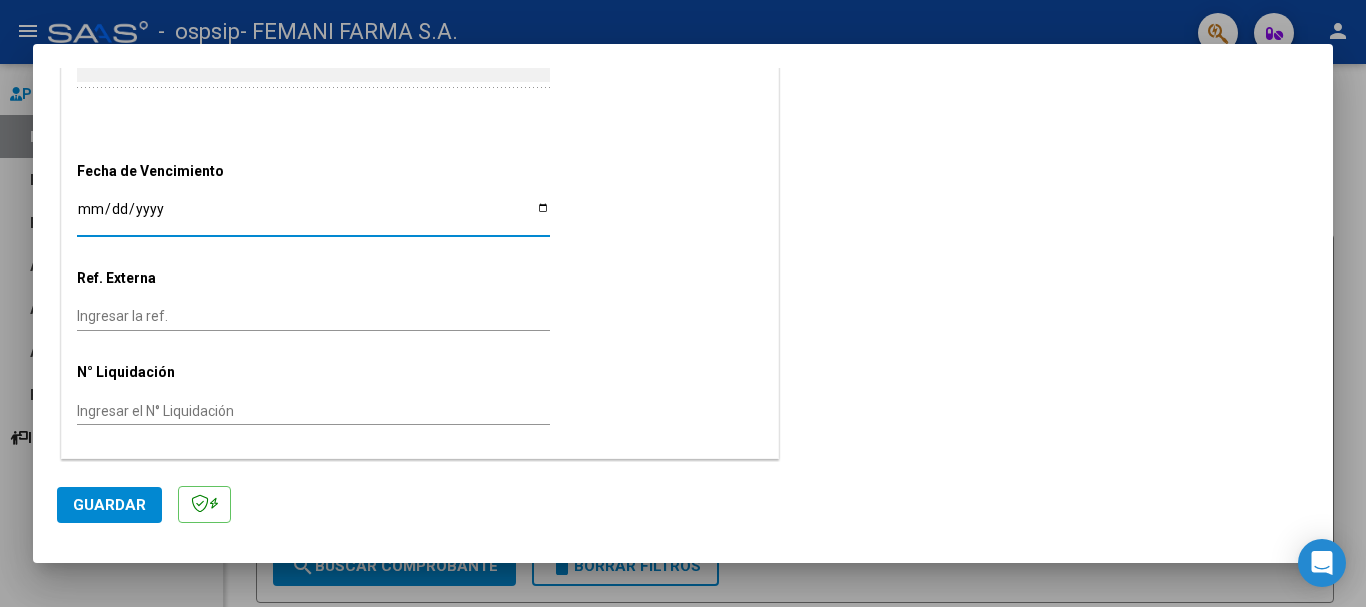 click on "Ingresar la fecha" at bounding box center (313, 216) 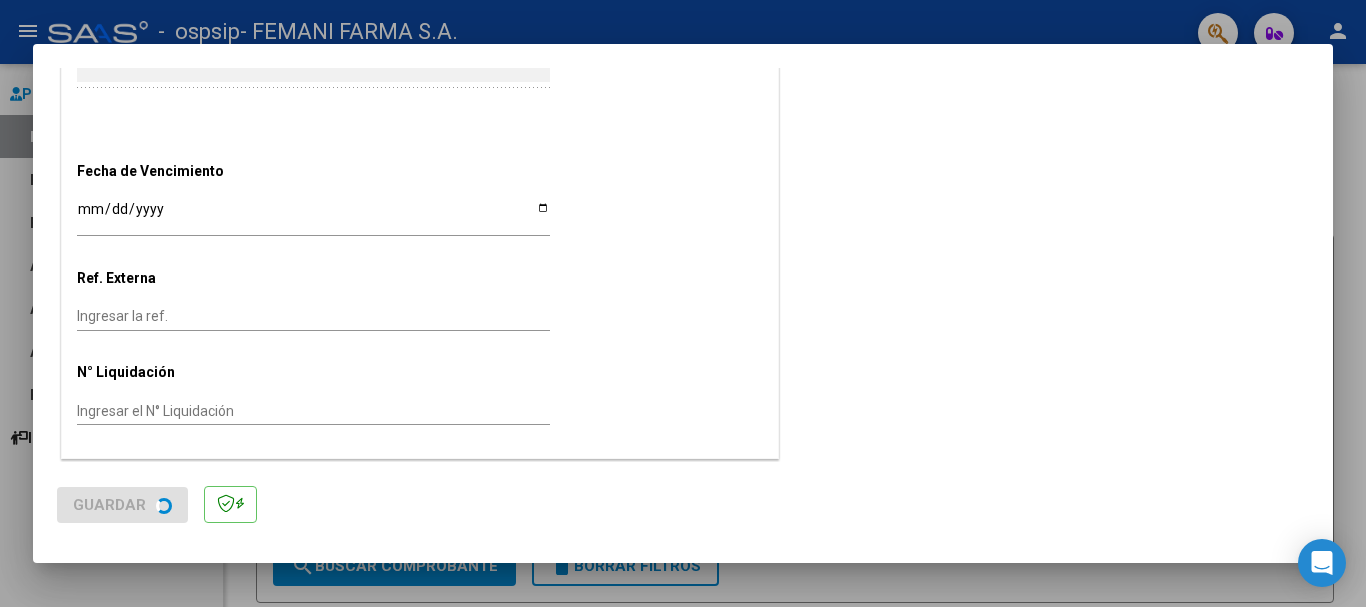 scroll, scrollTop: 0, scrollLeft: 0, axis: both 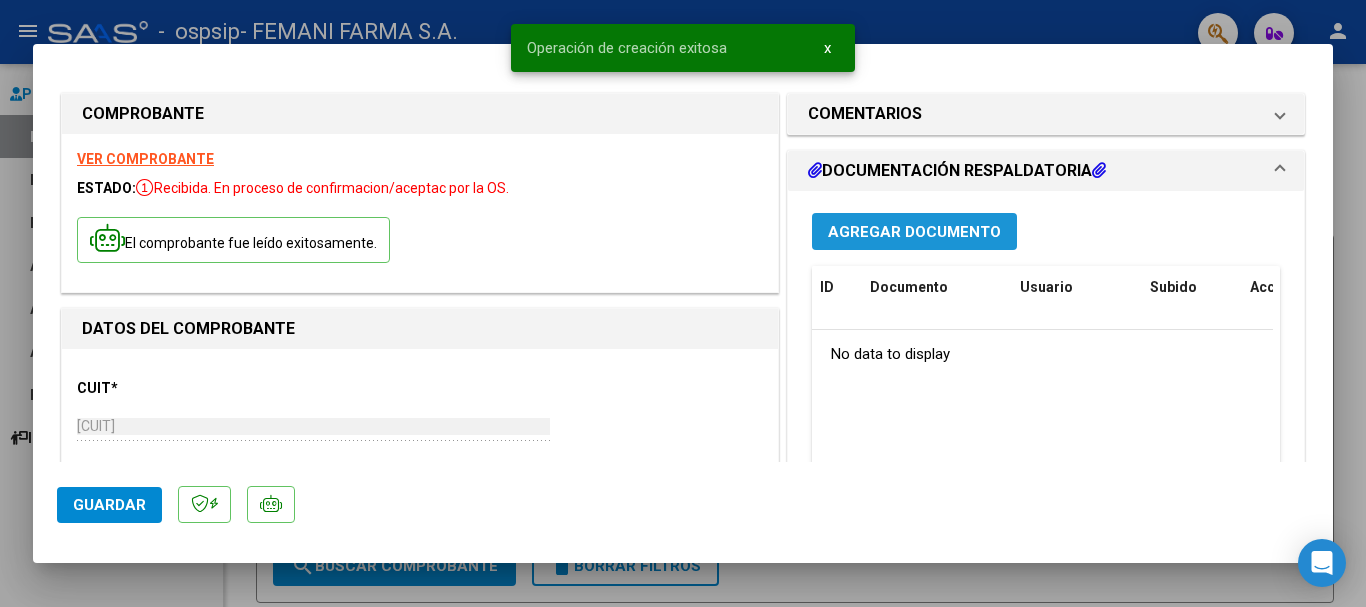 click on "Agregar Documento" at bounding box center [914, 232] 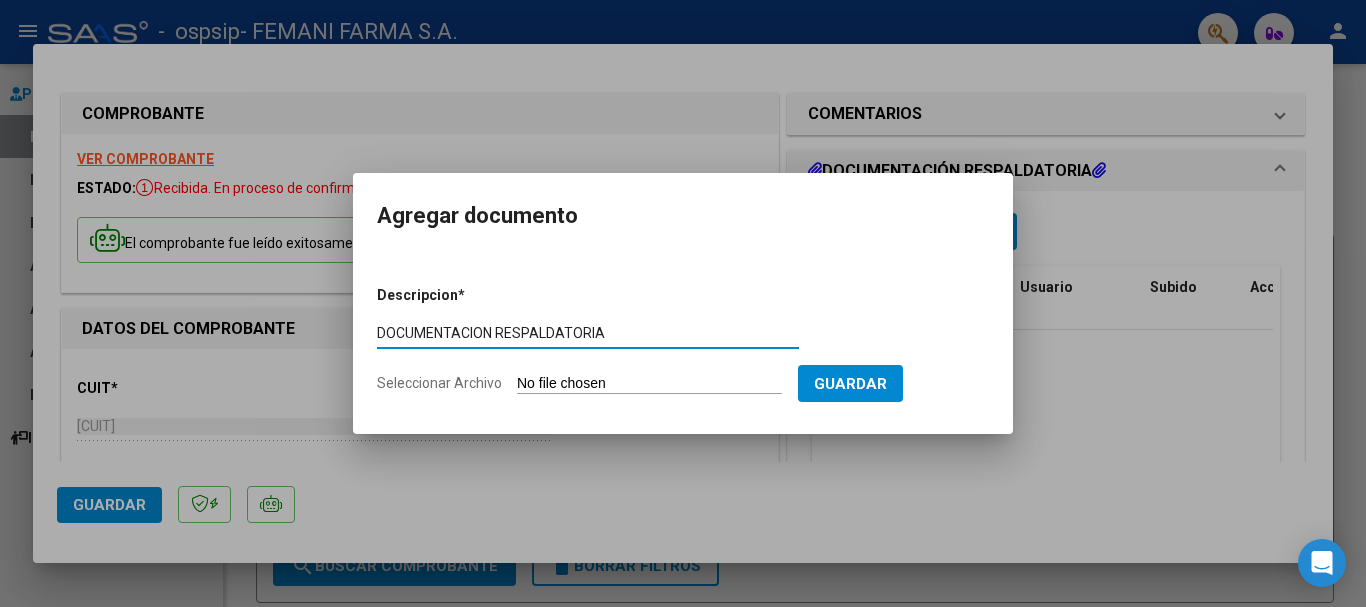 type on "DOCUMENTACION RESPALDATORIA" 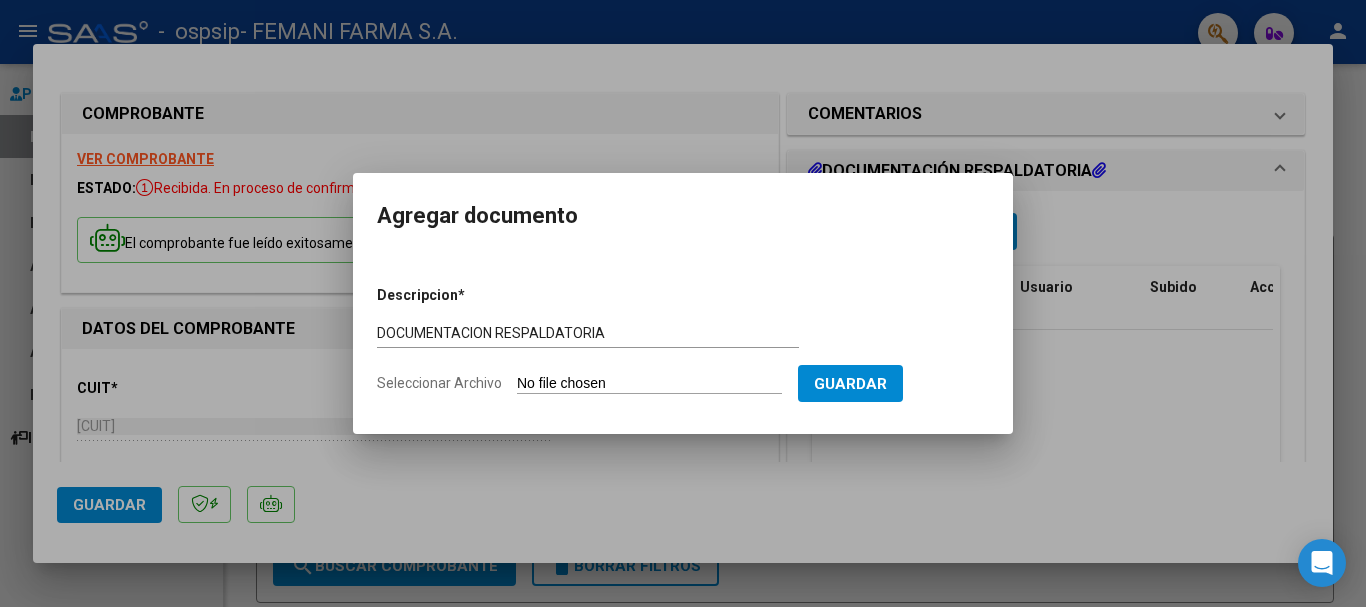 type on "C:\fakepath\[FILENAME].pdf" 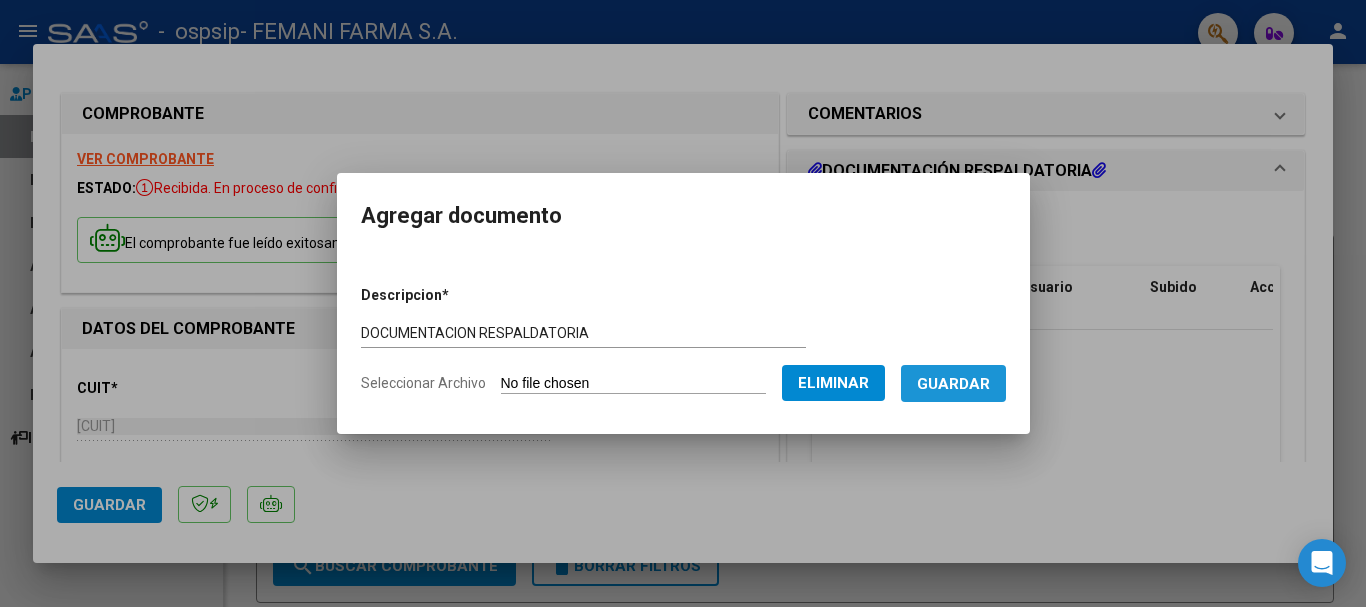 click on "Guardar" at bounding box center (953, 384) 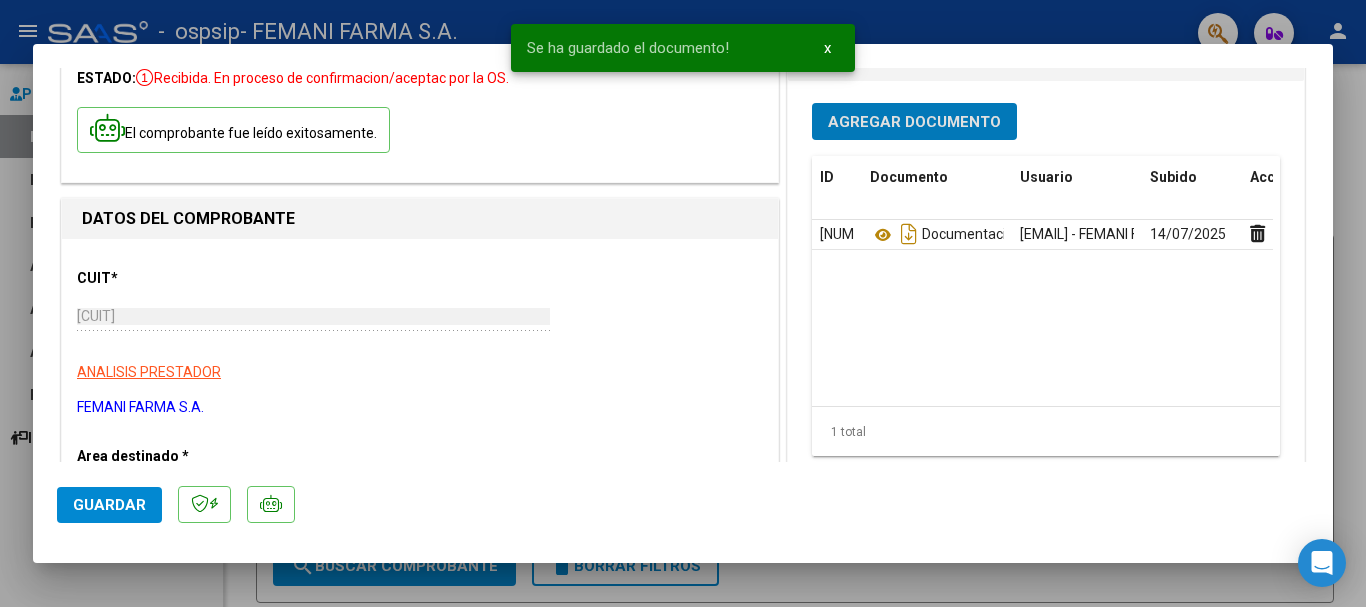 scroll, scrollTop: 400, scrollLeft: 0, axis: vertical 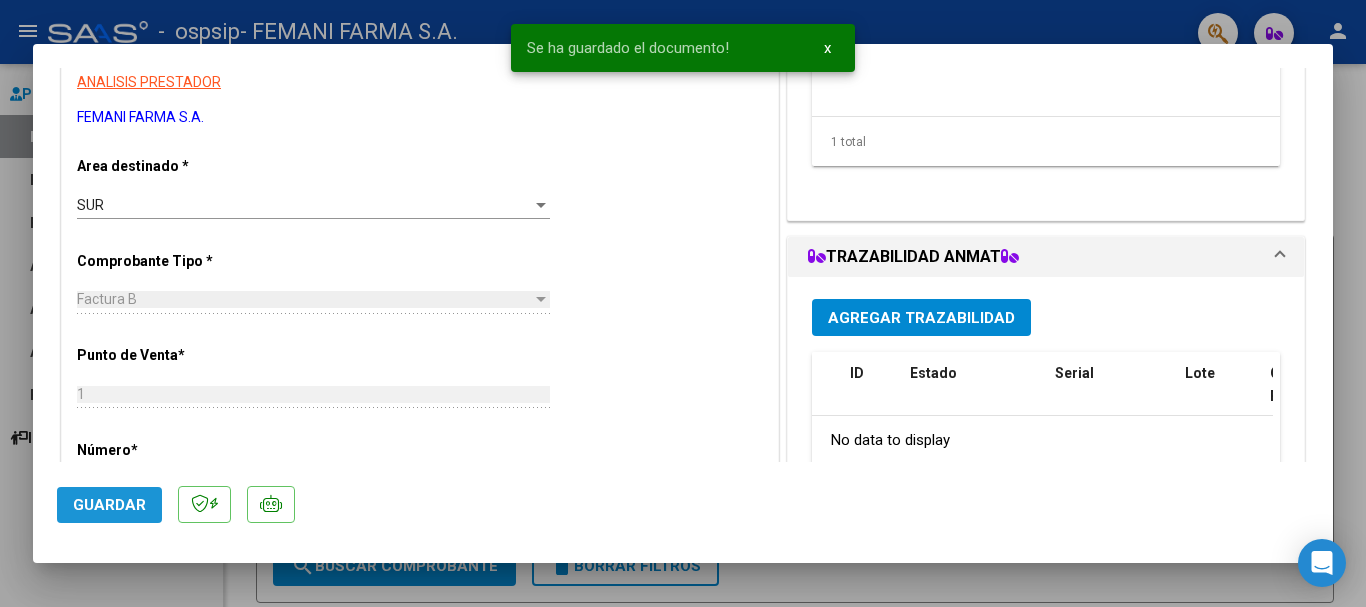 drag, startPoint x: 132, startPoint y: 504, endPoint x: 410, endPoint y: 377, distance: 305.6354 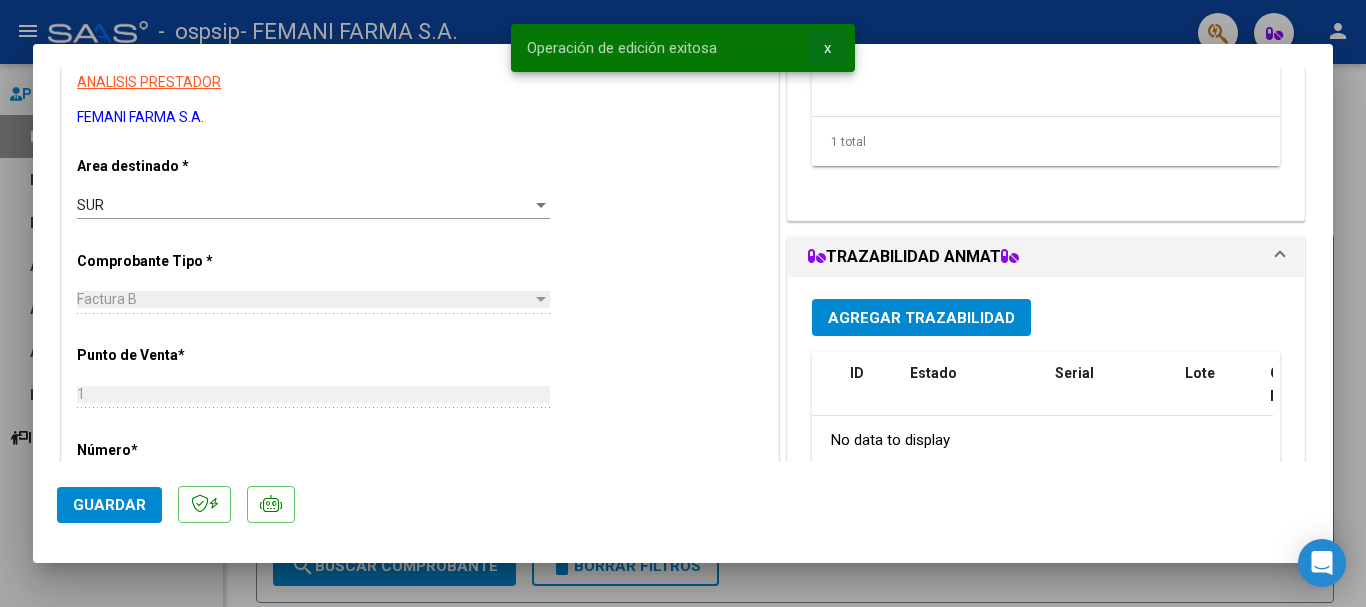 click on "x" at bounding box center [827, 48] 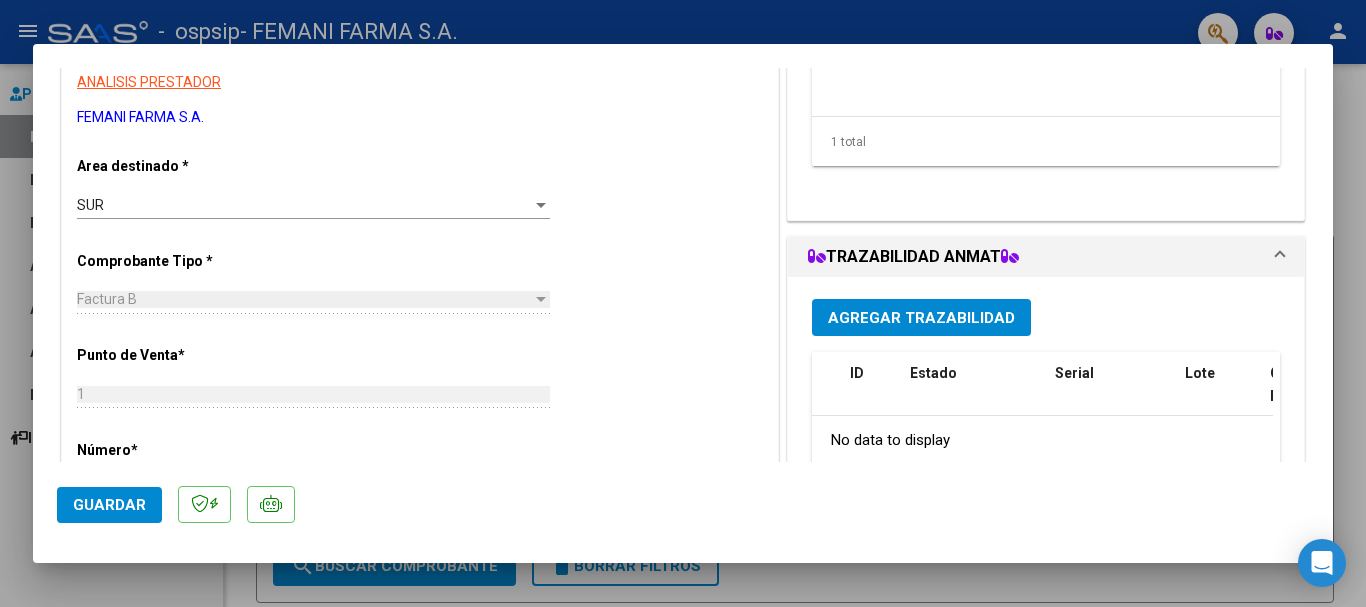 click at bounding box center (683, 303) 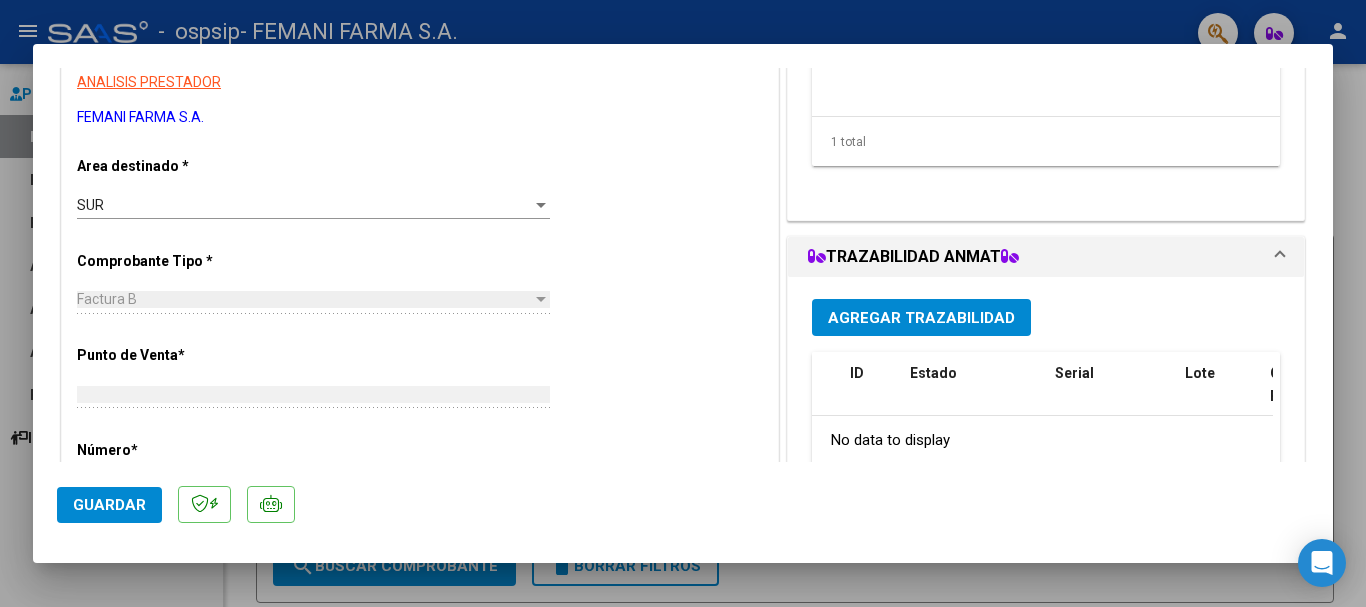 scroll, scrollTop: 0, scrollLeft: 0, axis: both 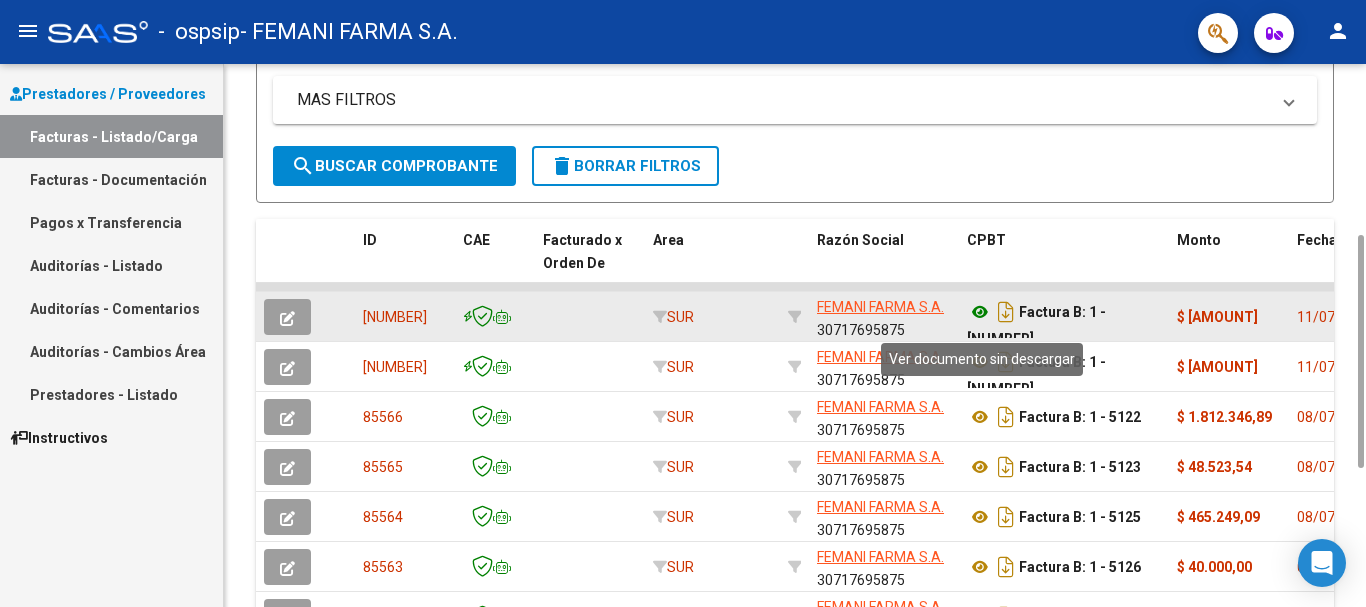 click 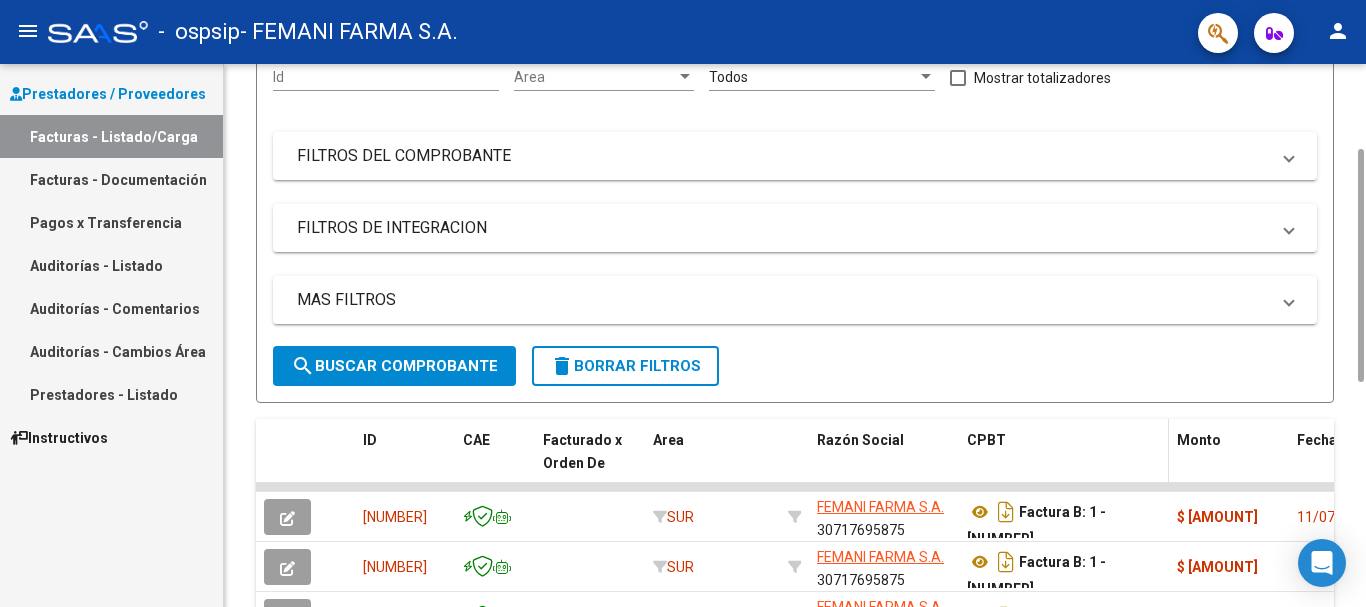 scroll, scrollTop: 0, scrollLeft: 0, axis: both 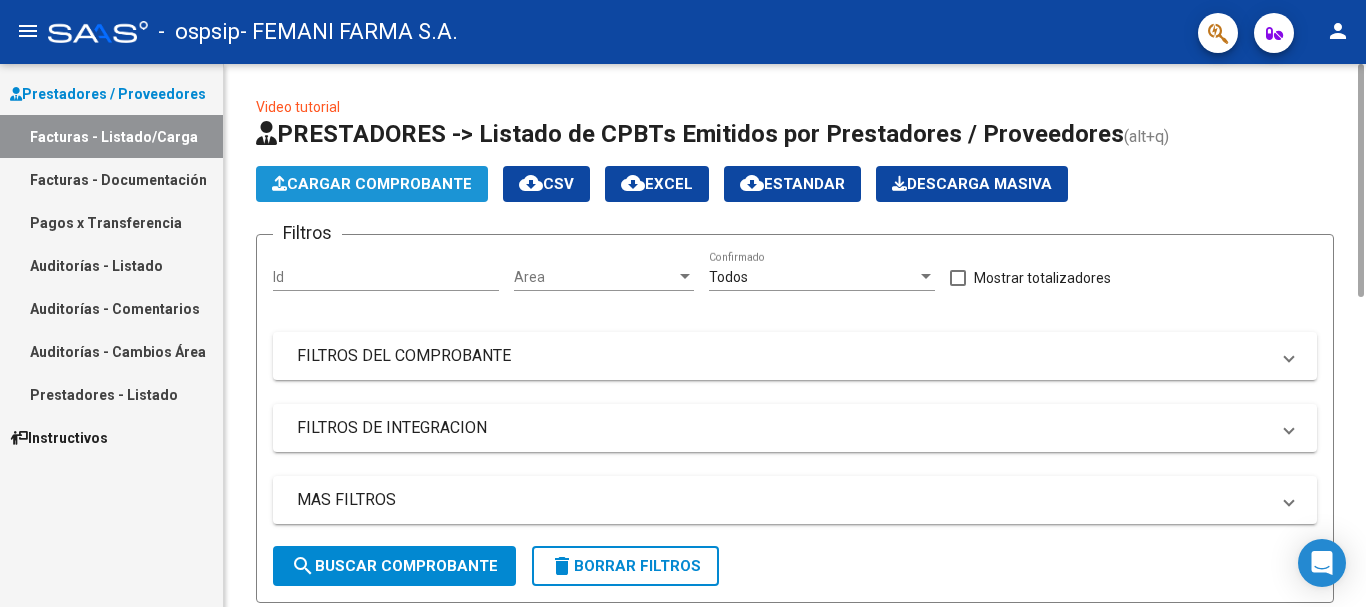 click on "Cargar Comprobante" 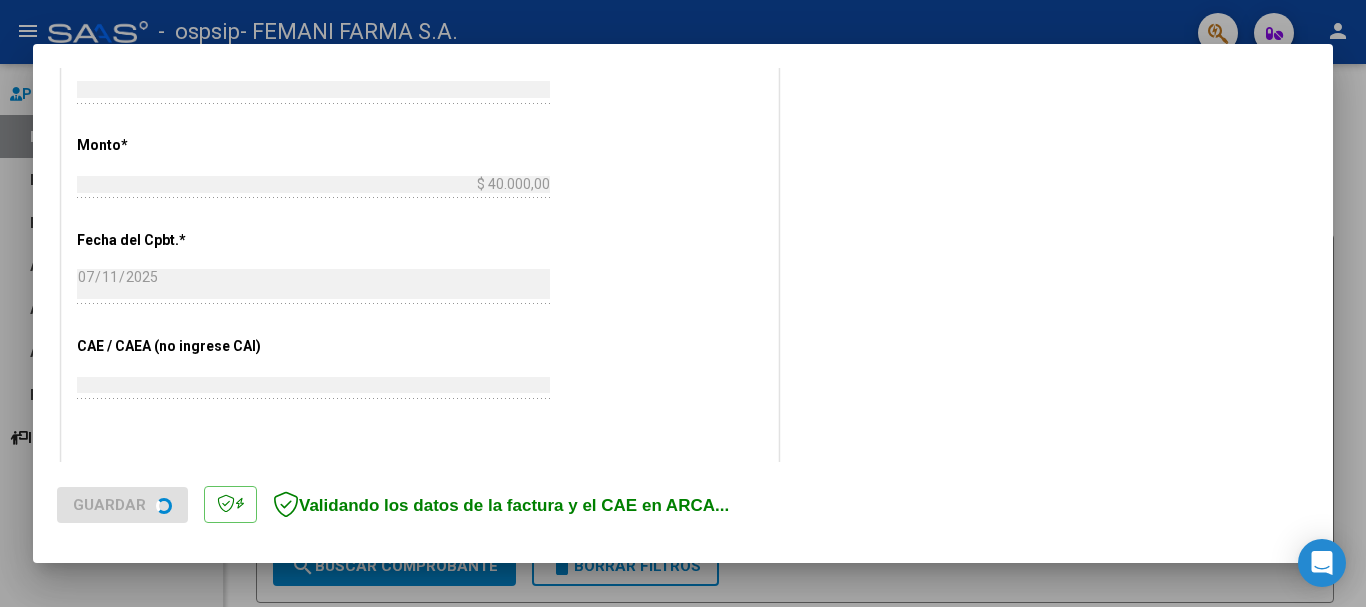 scroll, scrollTop: 900, scrollLeft: 0, axis: vertical 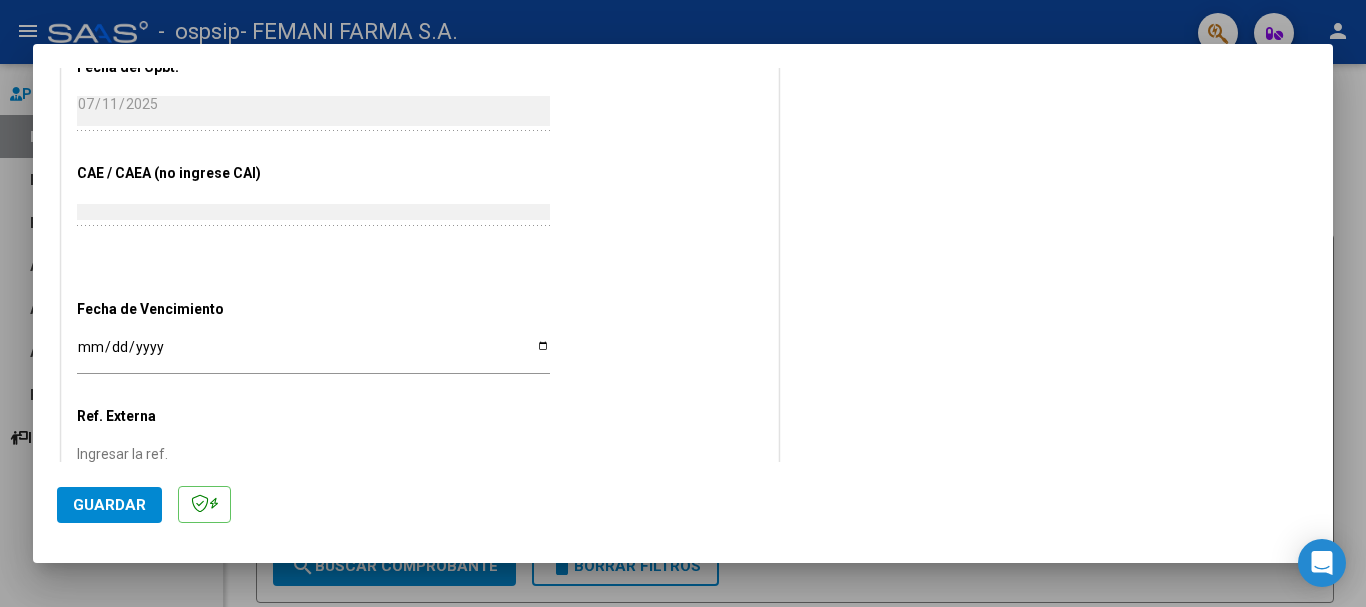 click on "CUIT  *   [CUIT] Ingresar CUIT  ANALISIS PRESTADOR  Area destinado * SUR Seleccionar Area  Comprobante Tipo * Factura B Seleccionar Tipo Punto de Venta  *   [NUMBER] Ingresar el Nro.  Número  *   [NUMBER] Ingresar el Nro.  Monto  *   $ [AMOUNT] Ingresar el monto  Fecha del Cpbt.  *   [DATE] Ingresar la fecha  CAE / CAEA (no ingrese CAI)    [CAE] Ingresar el CAE o CAEA (no ingrese CAI)  Fecha de Vencimiento    Ingresar la fecha  Ref. Externa    Ingresar la ref.  N° Liquidación    Ingresar el N° Liquidación" at bounding box center (420, 4) 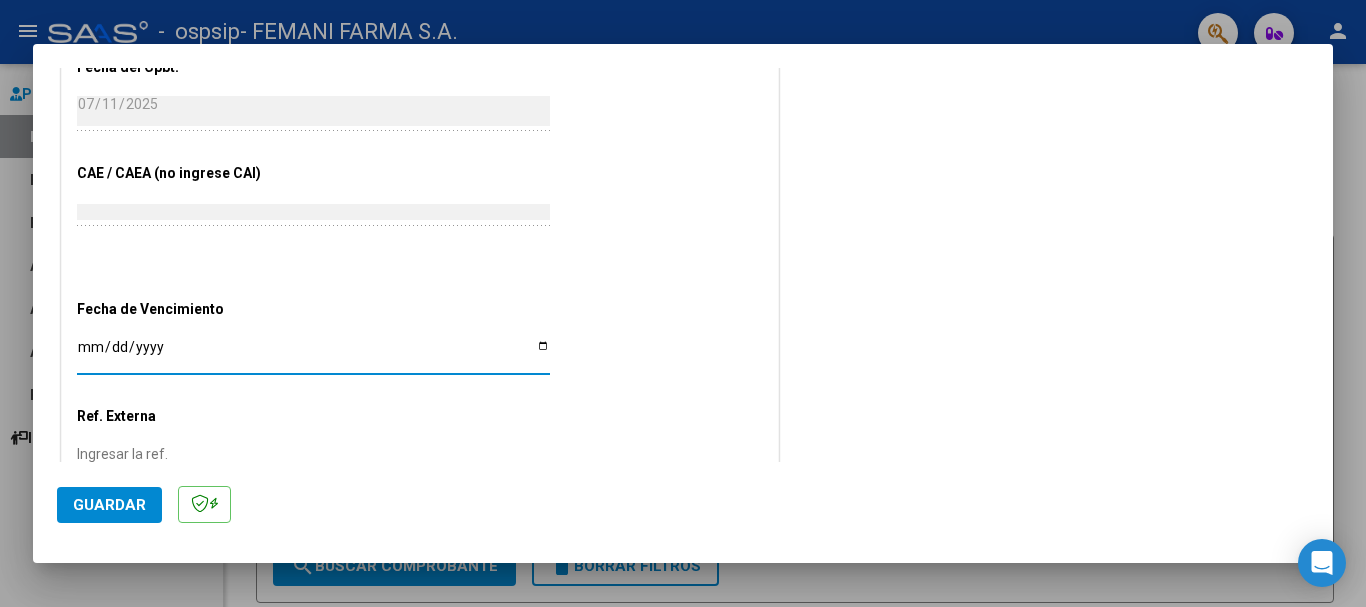 type on "[DATE]" 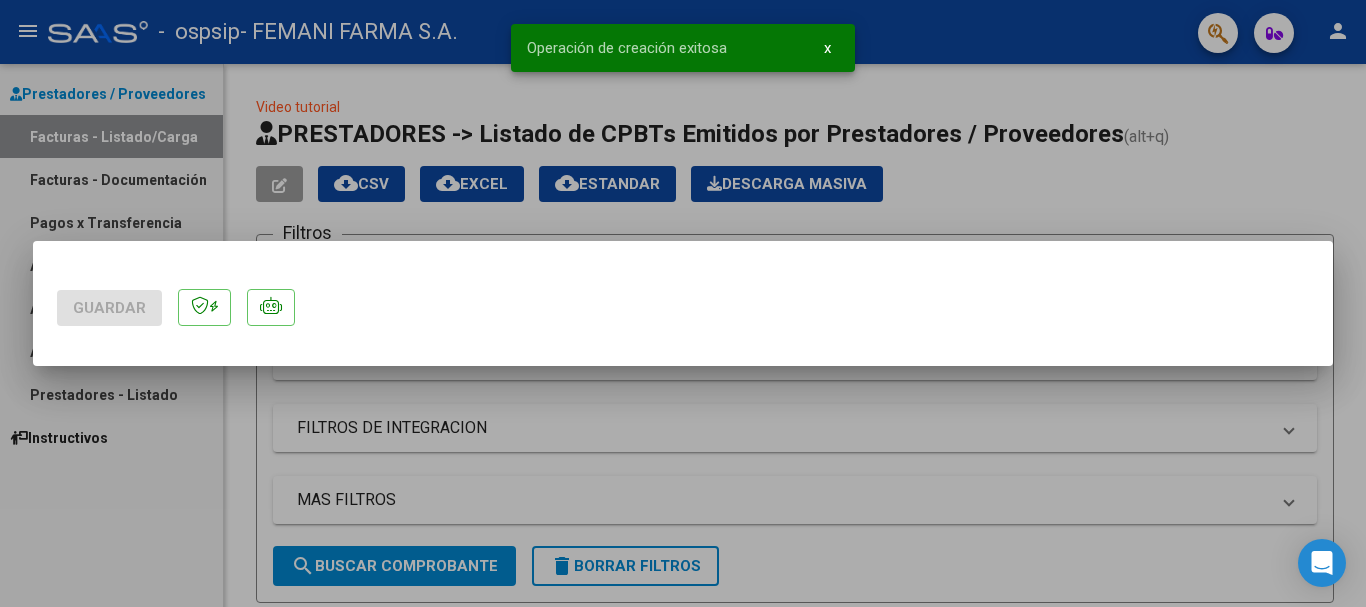 scroll, scrollTop: 0, scrollLeft: 0, axis: both 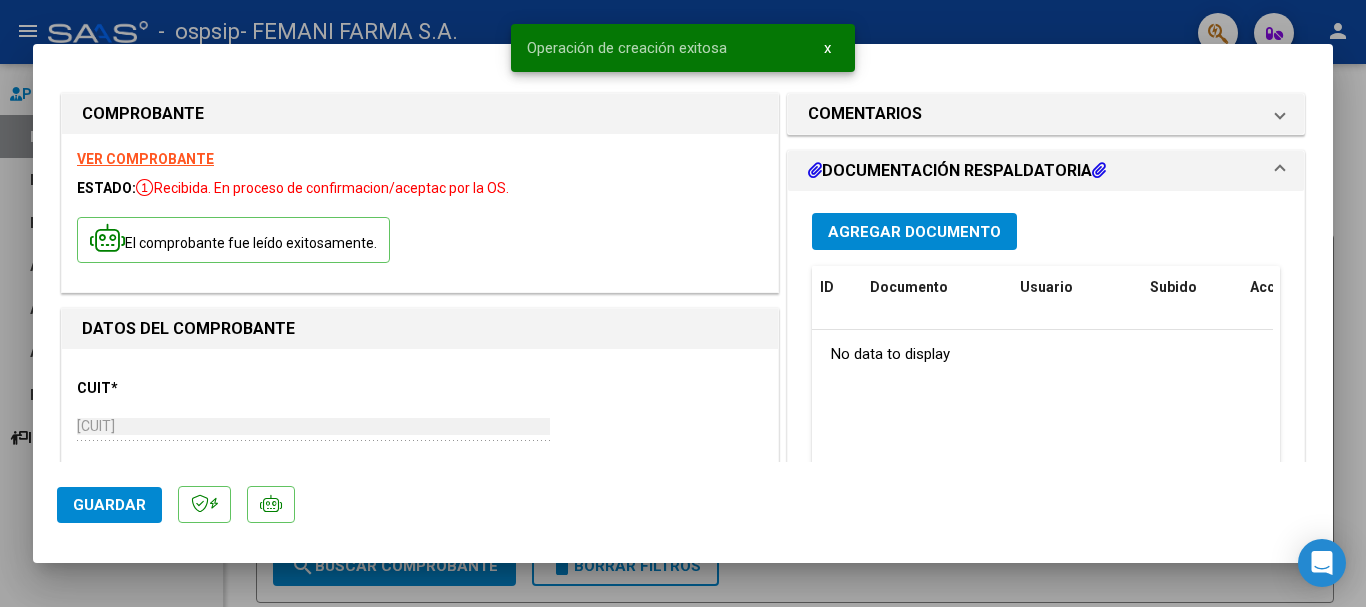 click on "Agregar Documento" at bounding box center [914, 232] 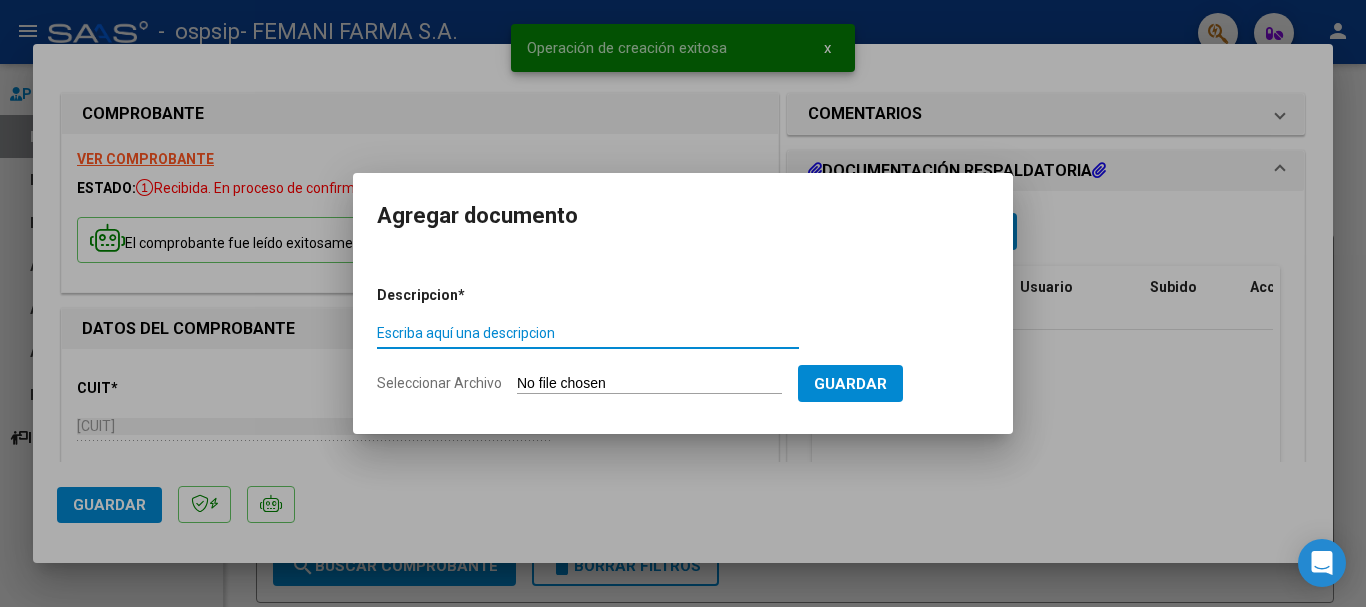 paste on "DOCUMENTACION RESPALDATORIA" 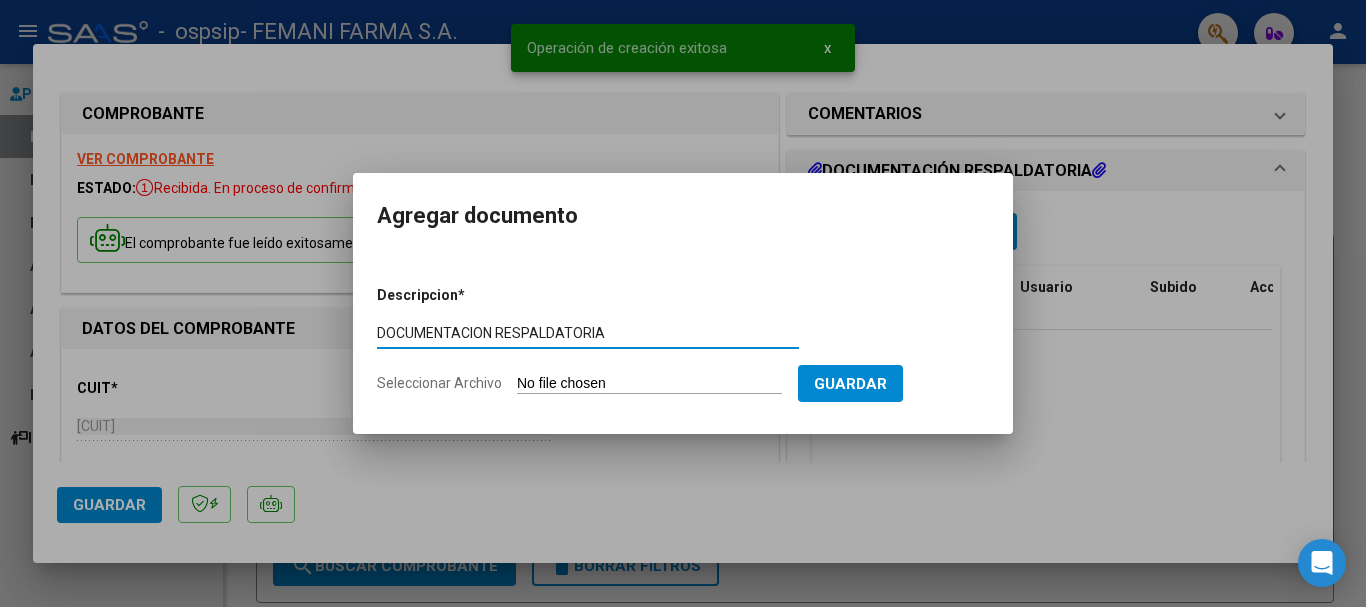 type on "DOCUMENTACION RESPALDATORIA" 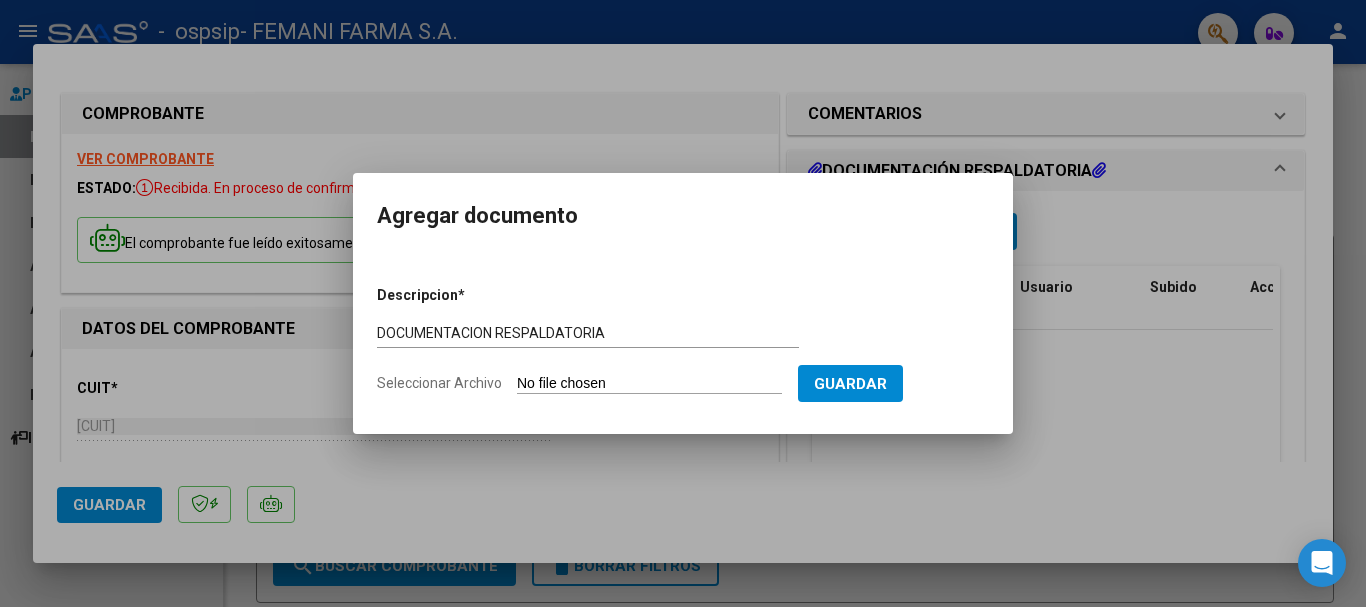 type on "C:\fakepath\[FILENAME].pdf" 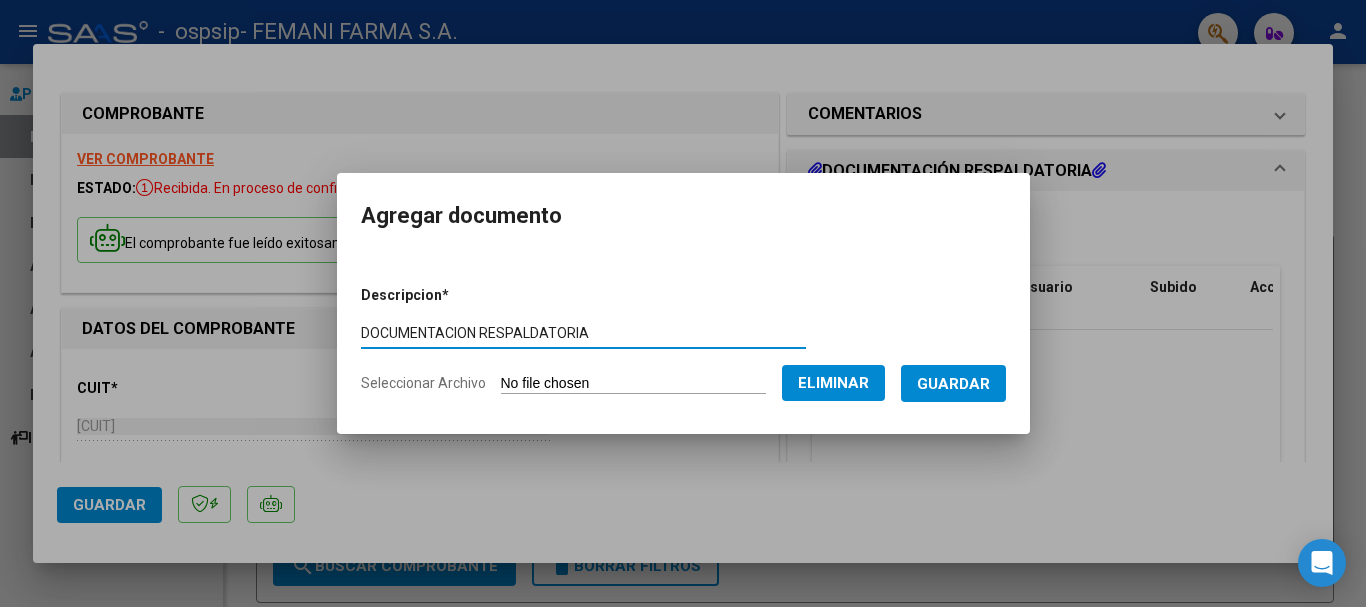 click on "Guardar" at bounding box center (953, 384) 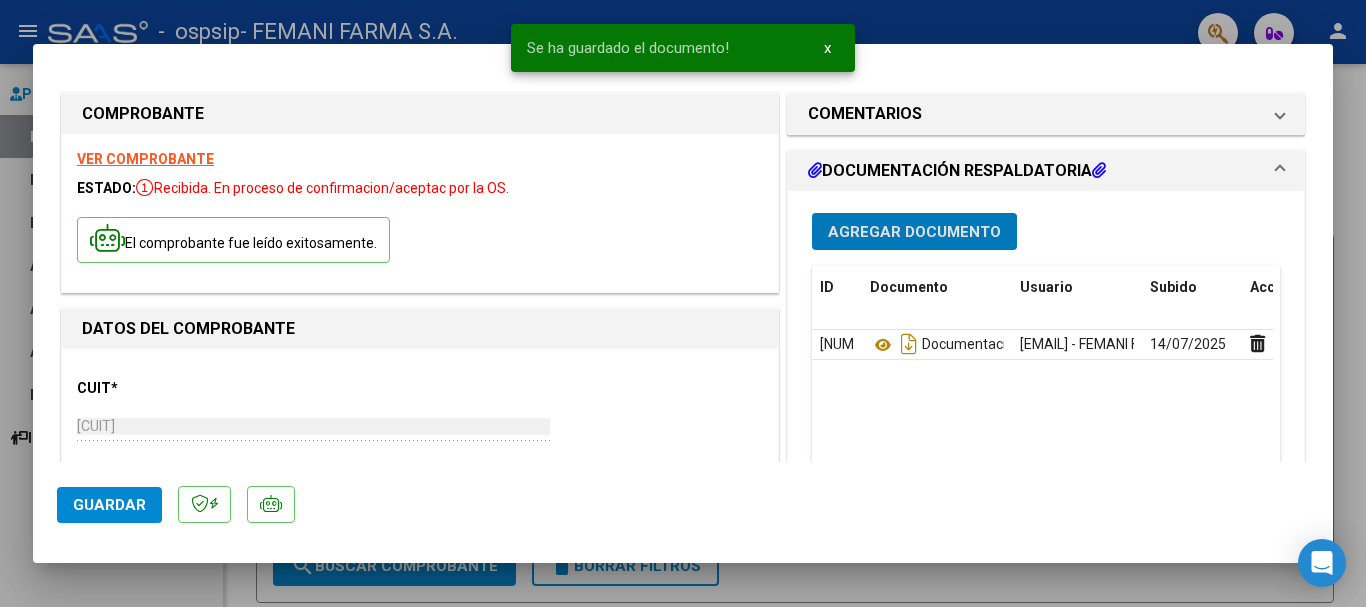 click on "Guardar" 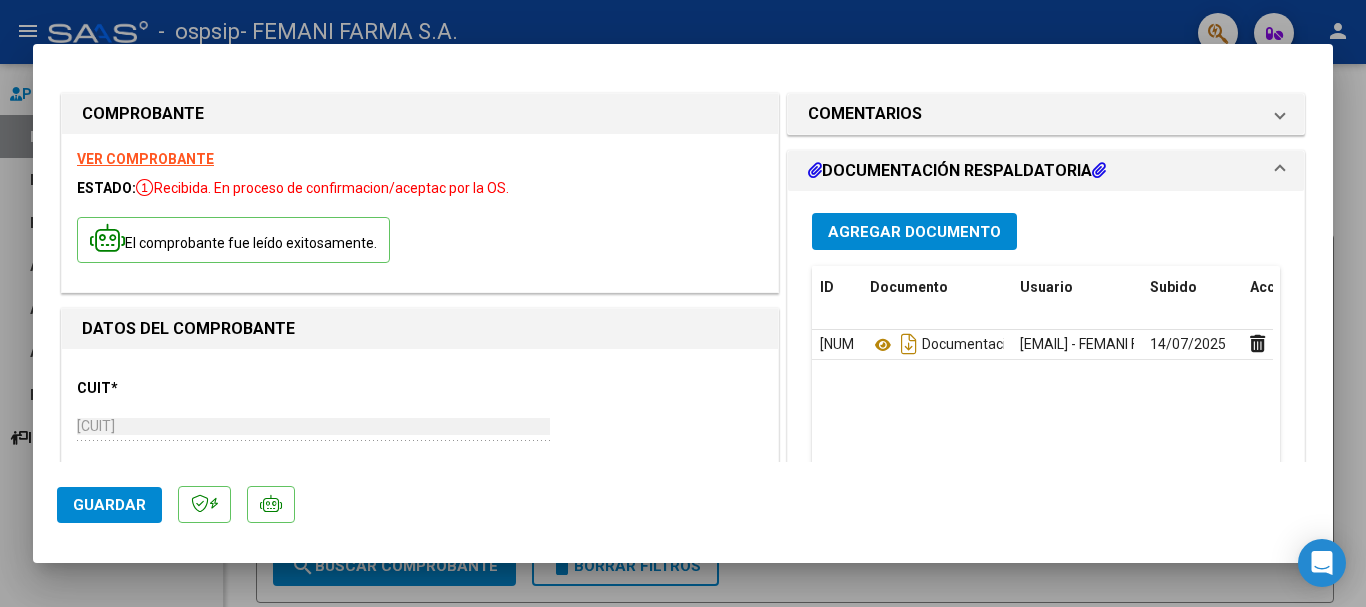 click on "COMPROBANTE VER COMPROBANTE       ESTADO:   Recibida. En proceso de confirmacion/aceptac por la OS.     El comprobante fue leído exitosamente.  DATOS DEL COMPROBANTE CUIT  *   [CUIT] Ingresar CUIT  ANALISIS PRESTADOR  FEMANI FARMA S.A.  ARCA Padrón  Area destinado * SUR Seleccionar Area  Comprobante Tipo * Factura B Seleccionar Tipo Punto de Venta  *   [NUMBER] Ingresar el Nro.  Número  *   [NUMBER] Ingresar el Nro.  Monto  *   $ [AMOUNT] Ingresar el monto  Fecha del Cpbt.  *   [DATE] Ingresar la fecha  CAE / CAEA (no ingrese CAI)    [CAE] Ingresar el CAE o CAEA (no ingrese CAI)  Fecha de Vencimiento    [DATE] Ingresar la fecha  Ref. Externa    Ingresar la ref.  N° Liquidación    Ingresar el N° Liquidación  COMENTARIOS Comentarios del Prestador / Gerenciador:   DOCUMENTACIÓN RESPALDATORIA  Agregar Documento ID Documento Usuario Subido Acción [NUMBER]  Documentacion Respaldatoria   [EMAIL] - FEMANI FARMA S.A -   [DATE]   [NUMBER] total   [NUMBER]   TRAZABILIDAD ANMAT  ID Estado Lote" at bounding box center [683, 304] 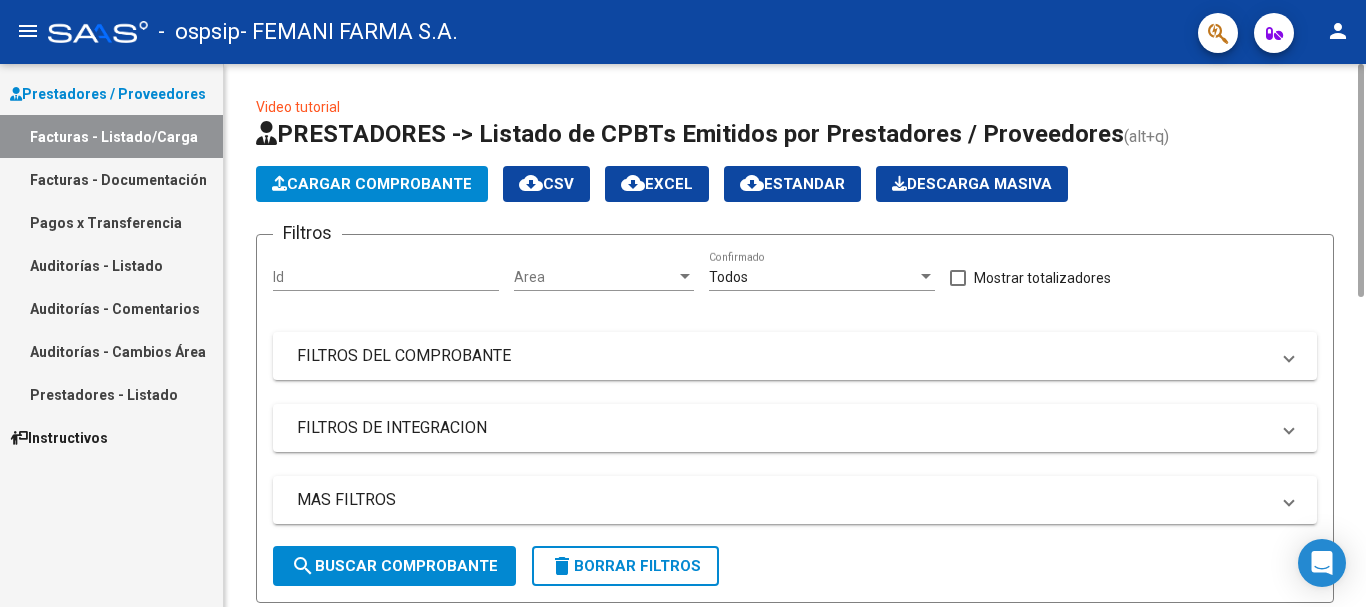 click on "Cargar Comprobante" 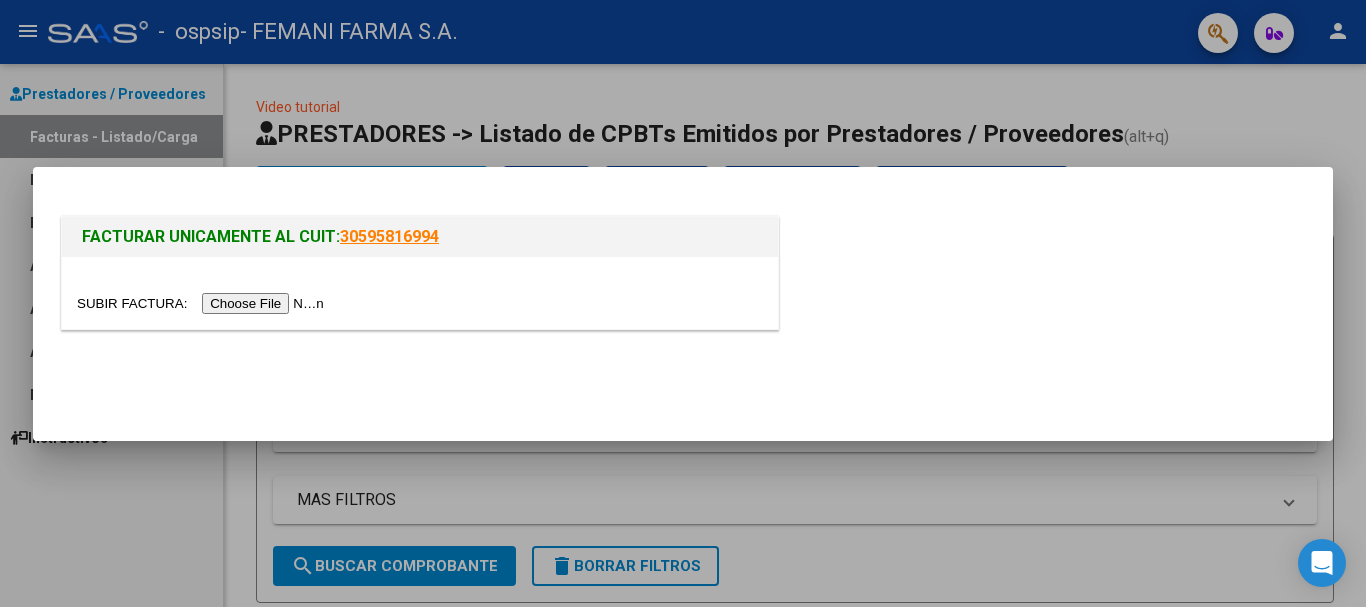 click at bounding box center (203, 303) 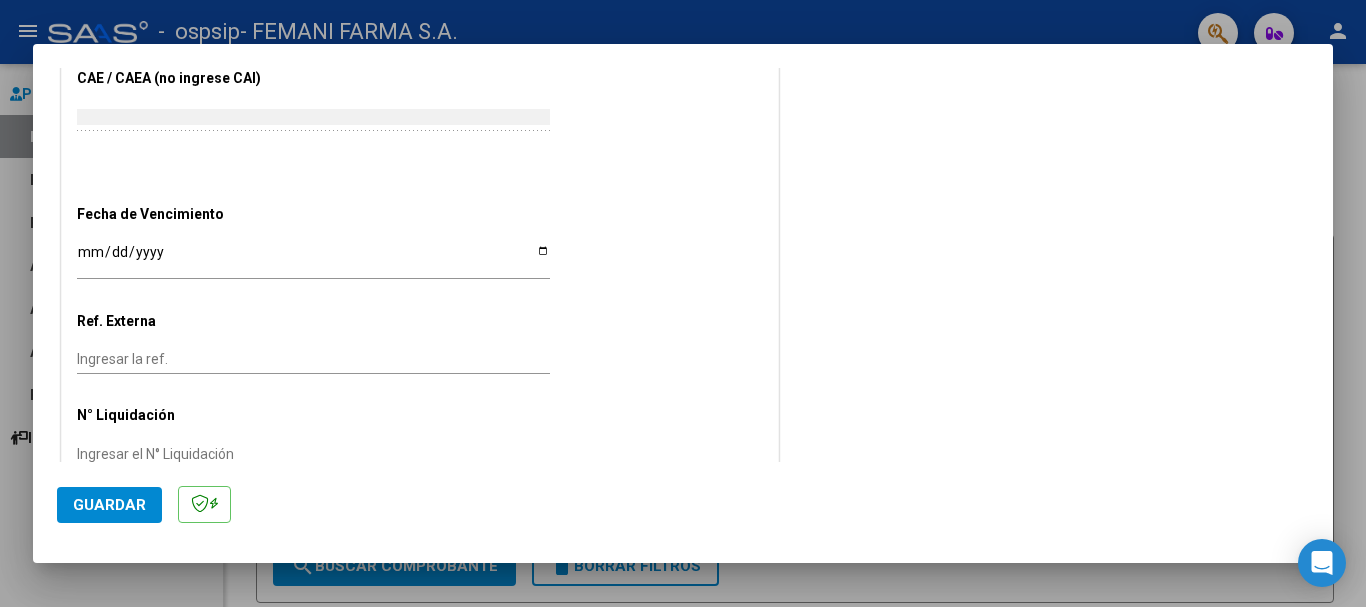 scroll, scrollTop: 1000, scrollLeft: 0, axis: vertical 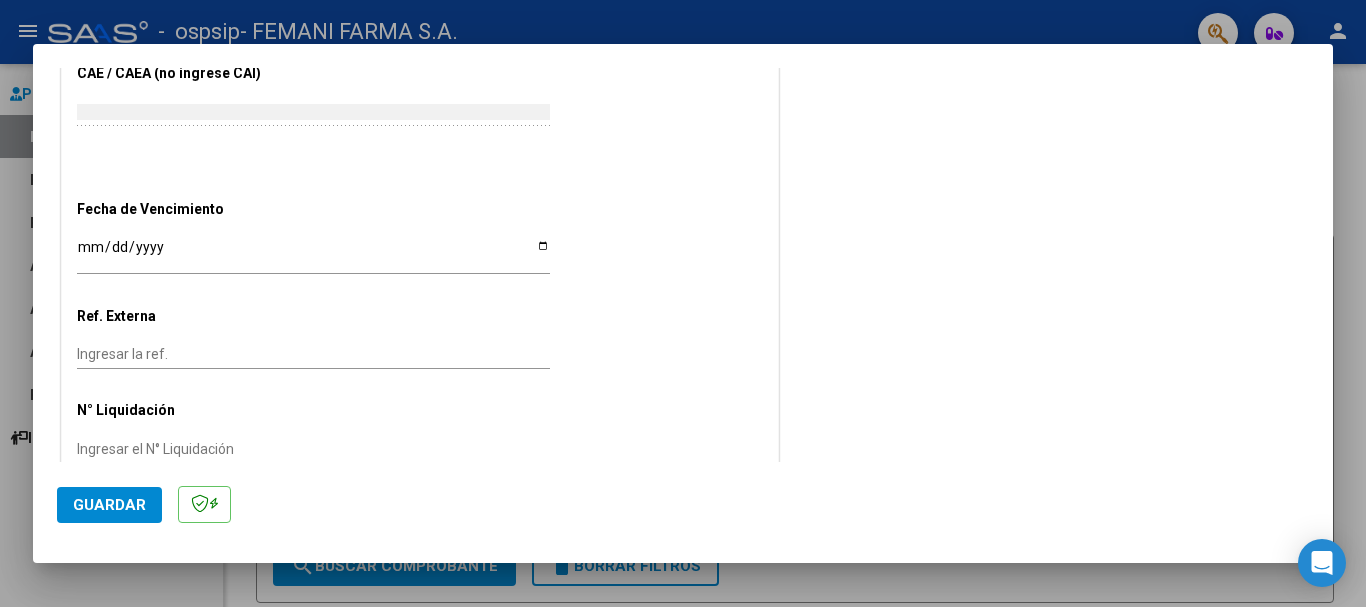 click on "Ingresar la fecha" at bounding box center (313, 254) 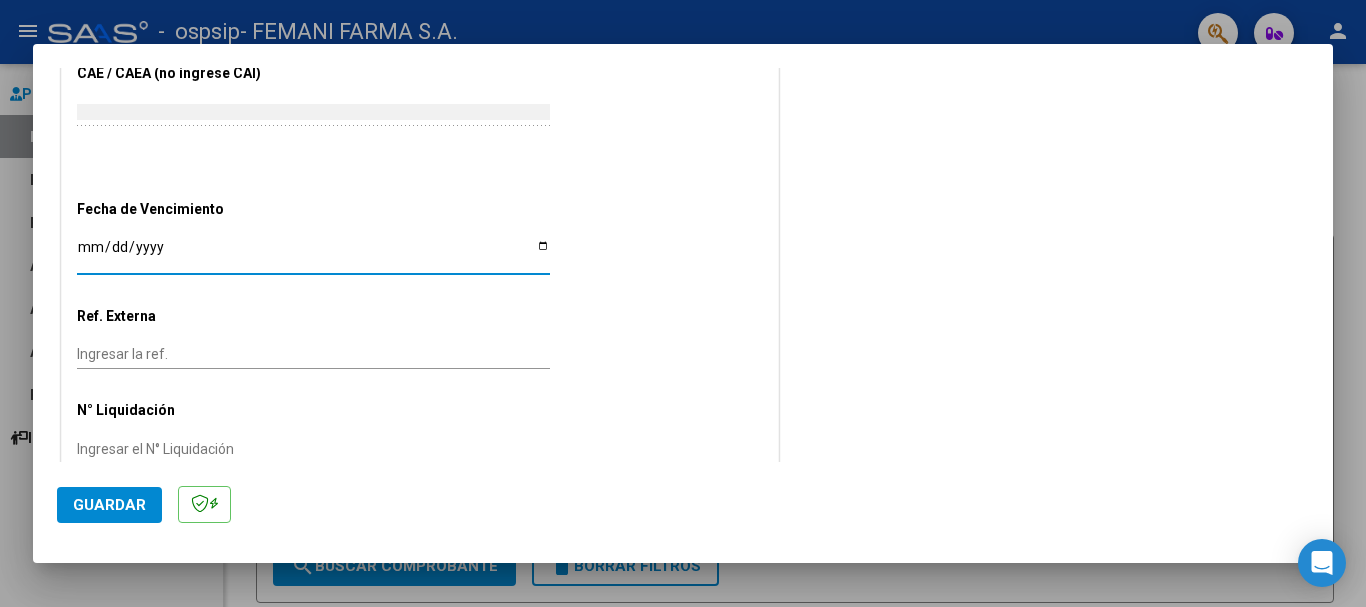 type on "[DATE]" 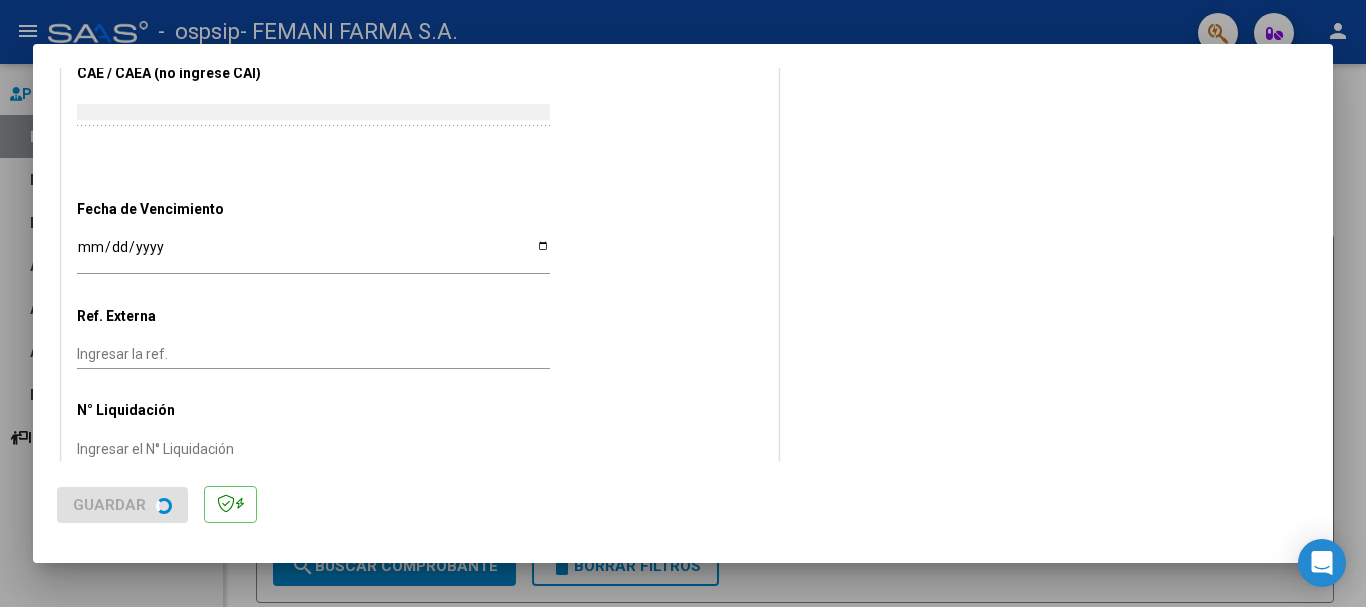 scroll, scrollTop: 0, scrollLeft: 0, axis: both 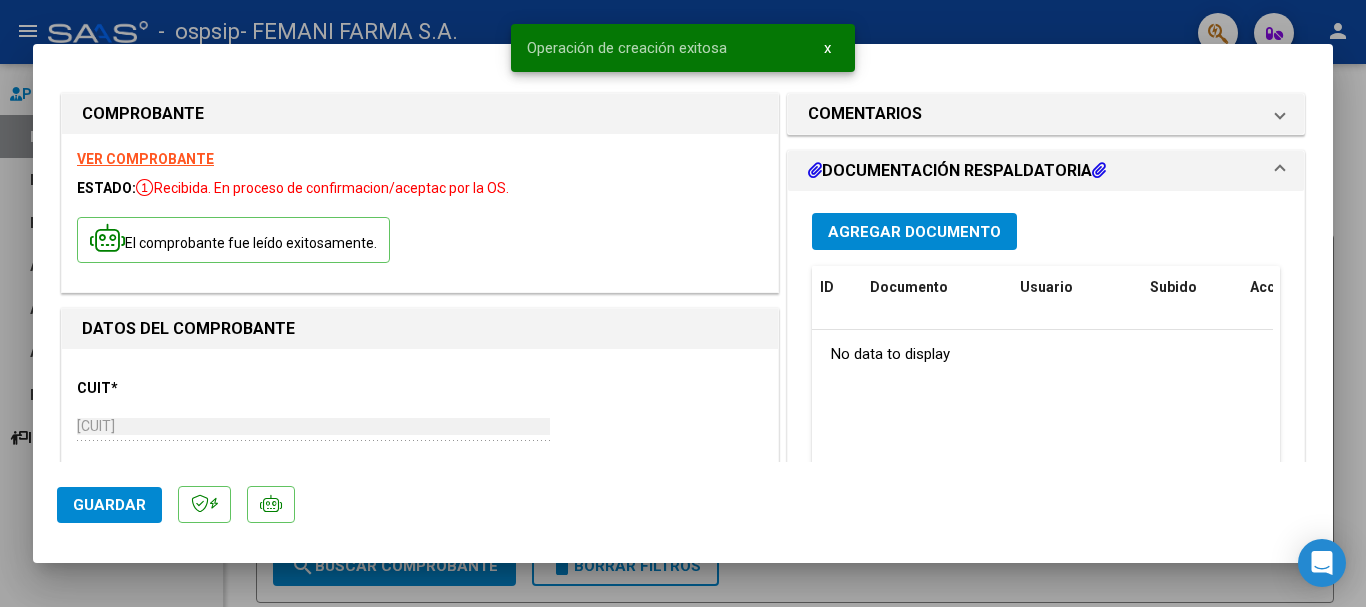 click on "Agregar Documento" at bounding box center (914, 232) 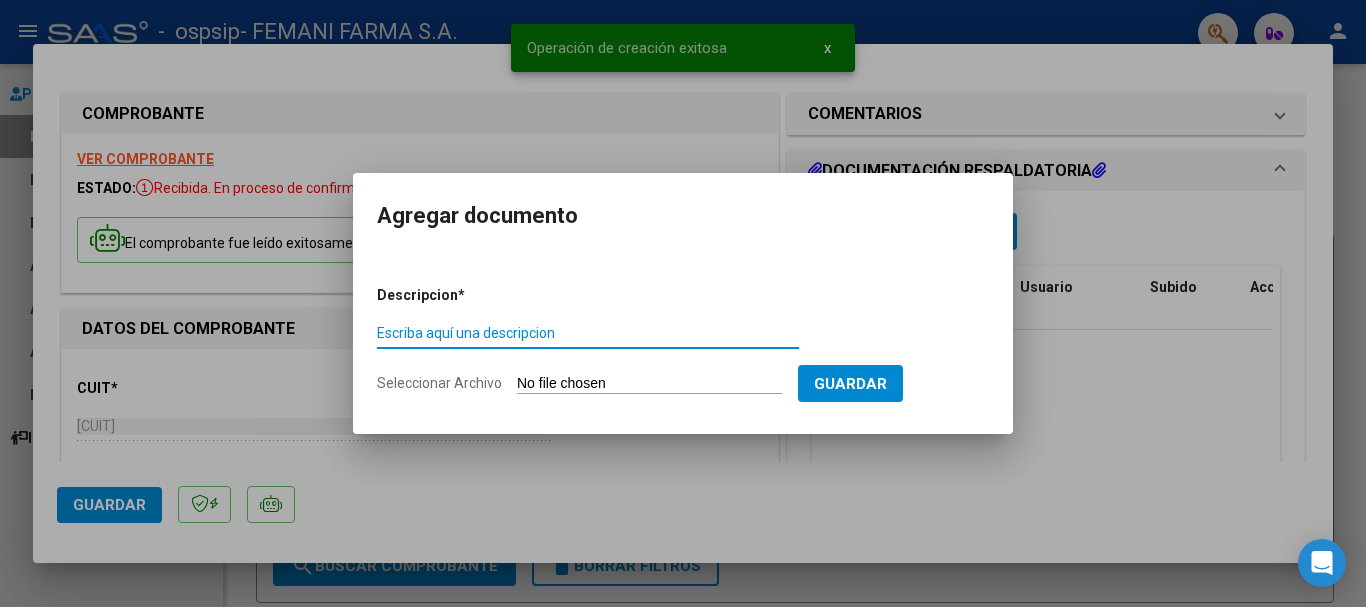 paste on "DOCUMENTACION RESPALDATORIA" 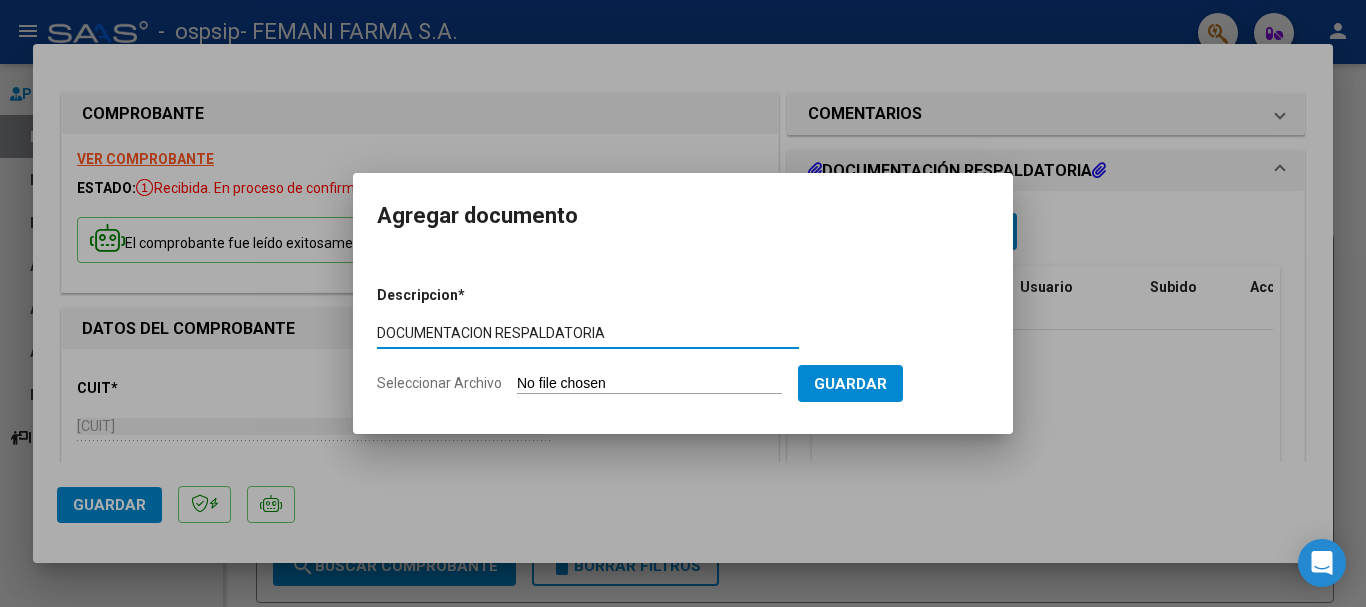 type on "DOCUMENTACION RESPALDATORIA" 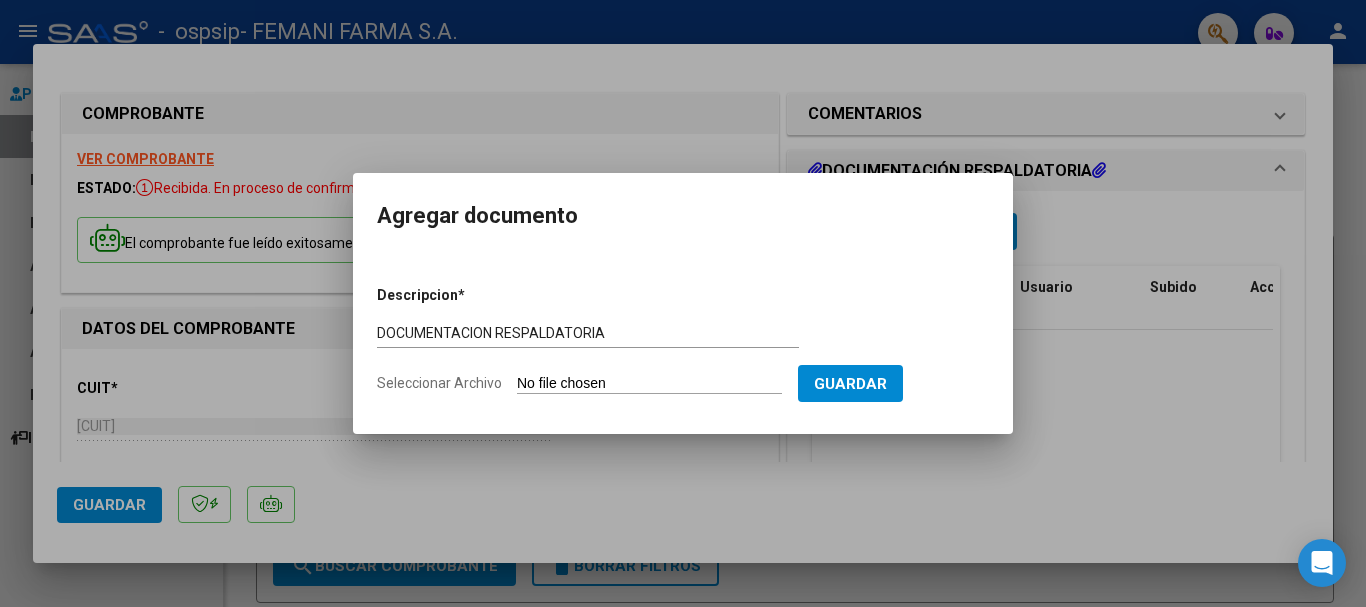 click on "Seleccionar Archivo" at bounding box center (649, 384) 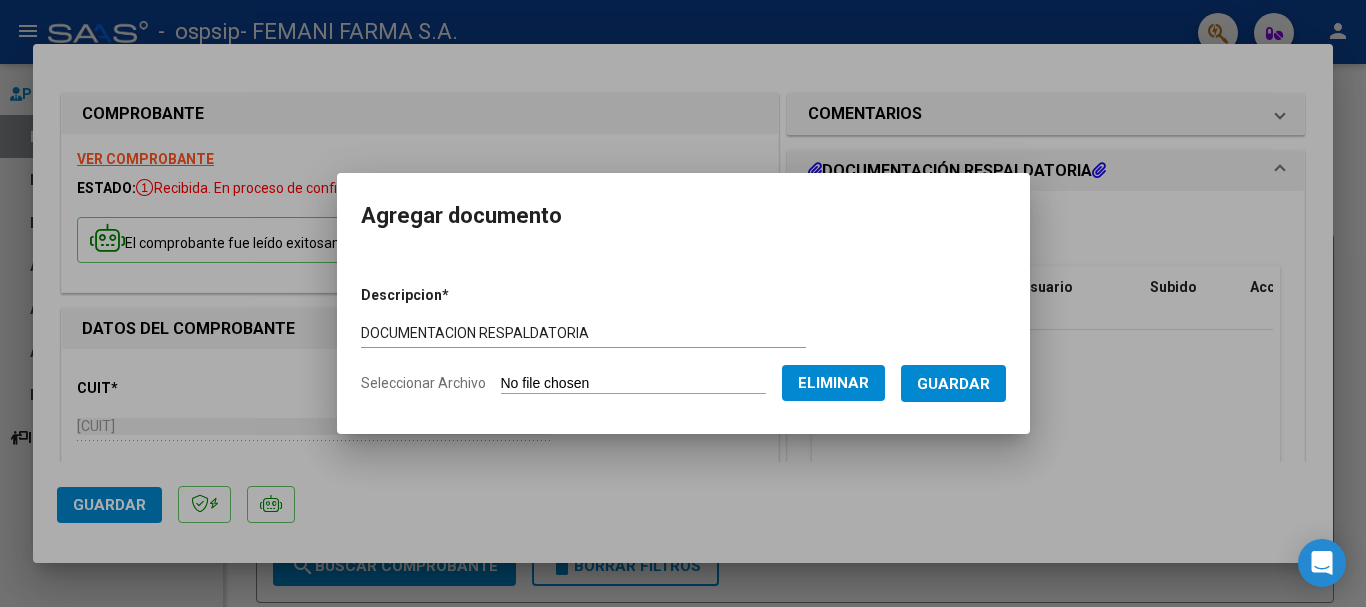 click on "Guardar" at bounding box center [953, 384] 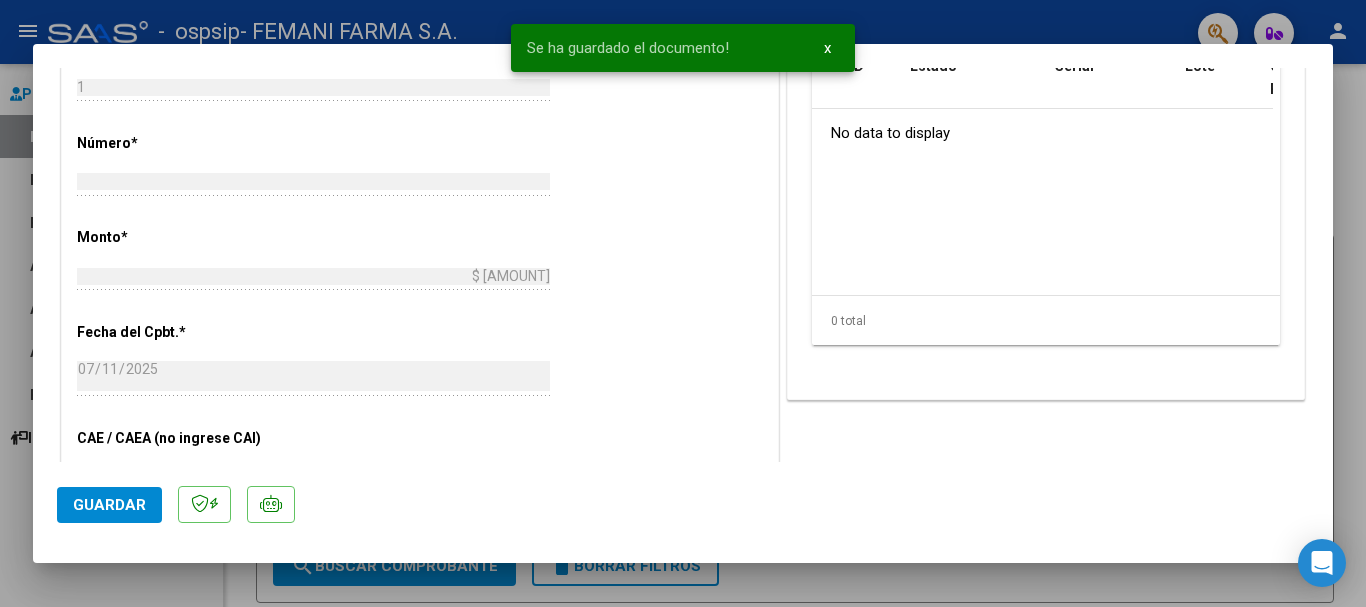 scroll, scrollTop: 1000, scrollLeft: 0, axis: vertical 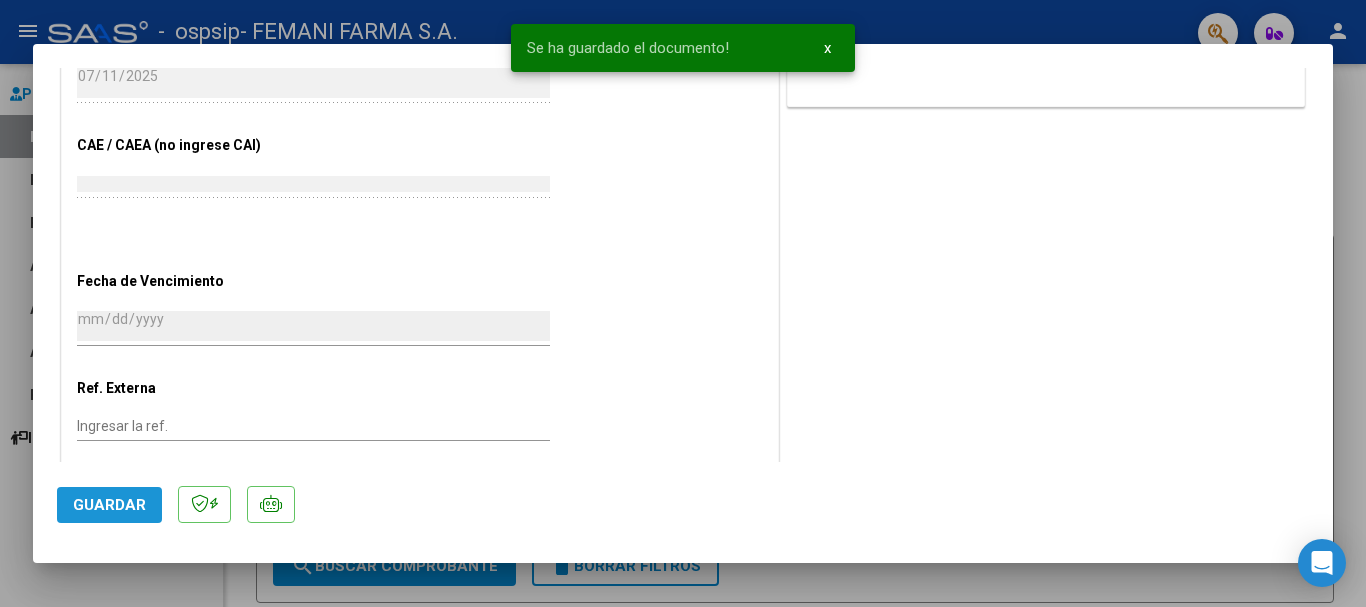 click on "Guardar" 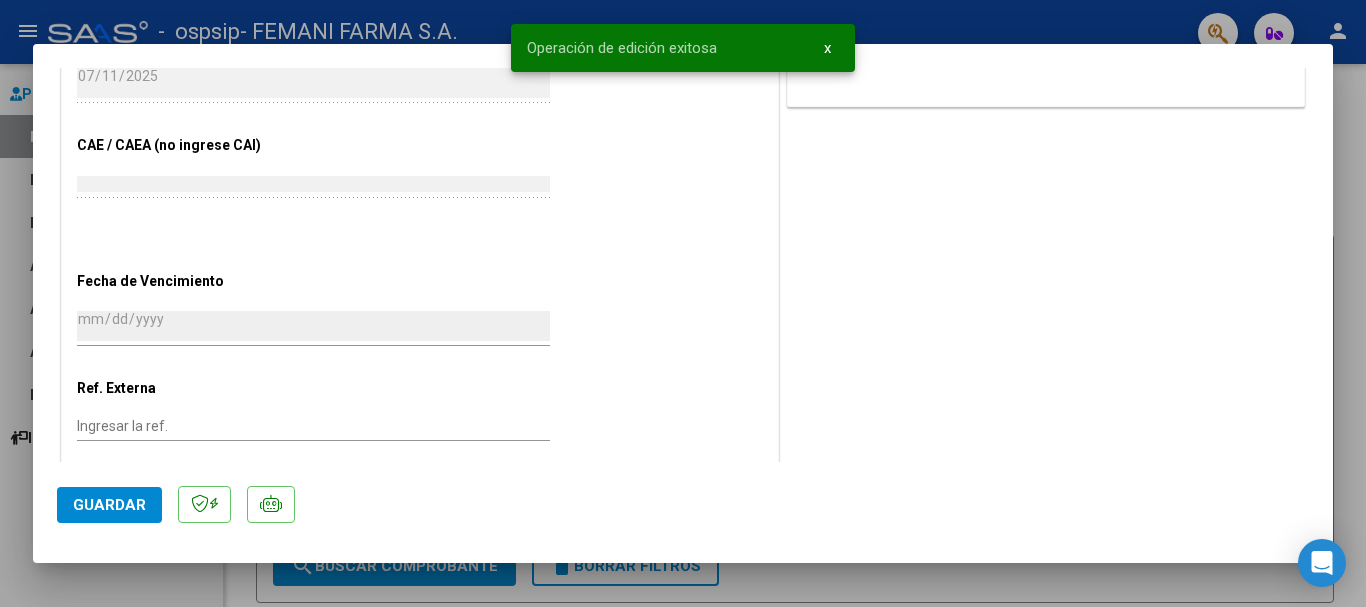 click on "x" at bounding box center [827, 48] 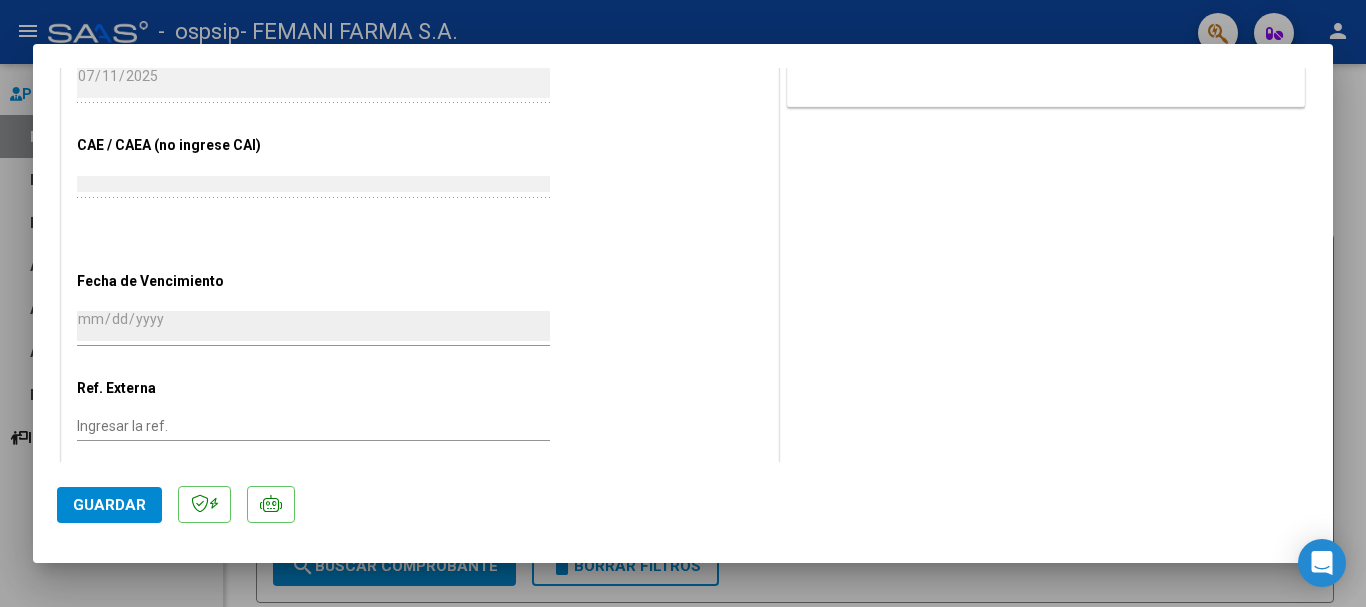click at bounding box center [683, 303] 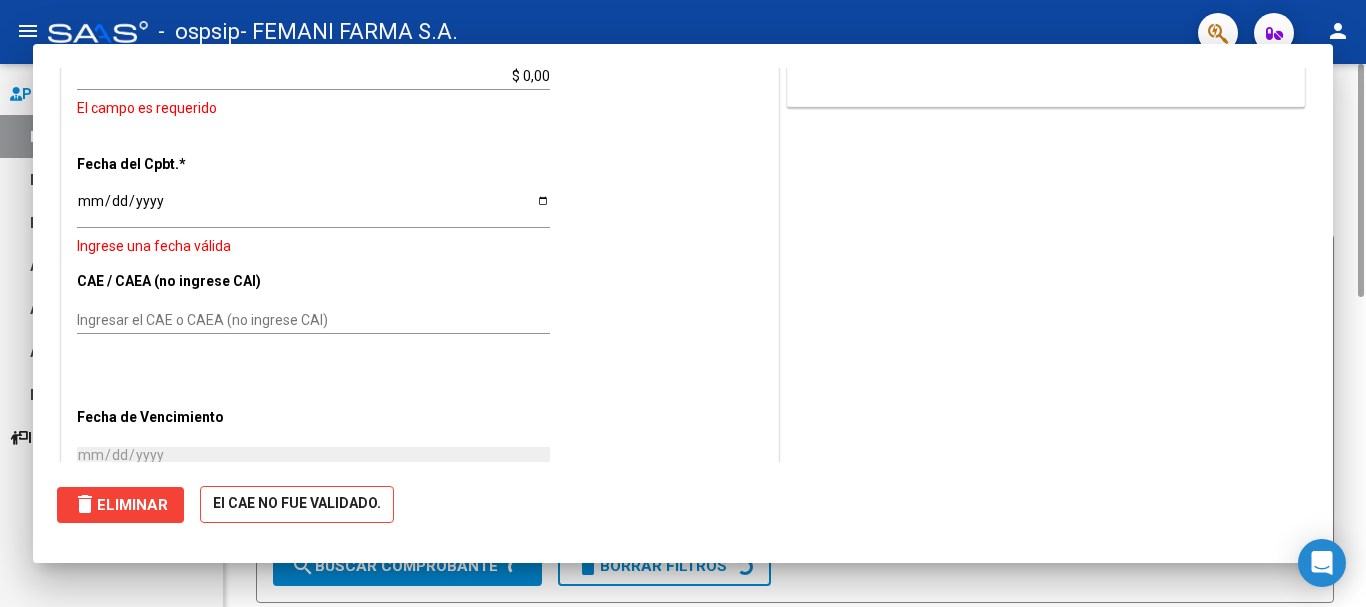scroll, scrollTop: 0, scrollLeft: 0, axis: both 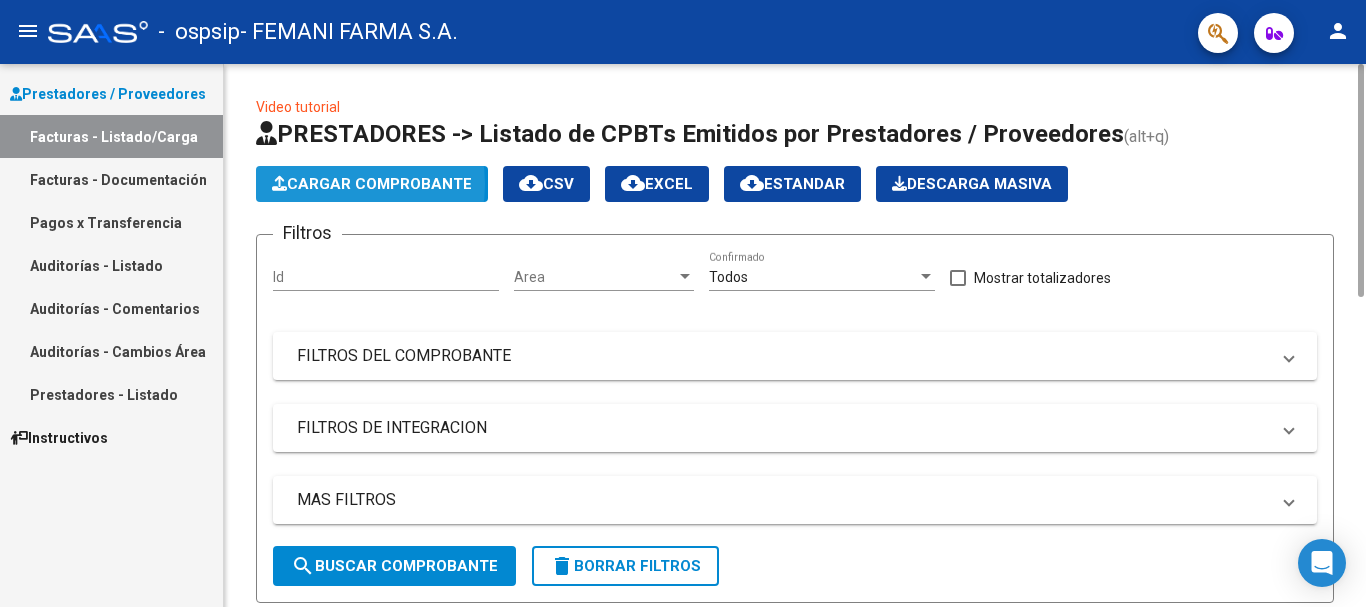 click on "Cargar Comprobante" 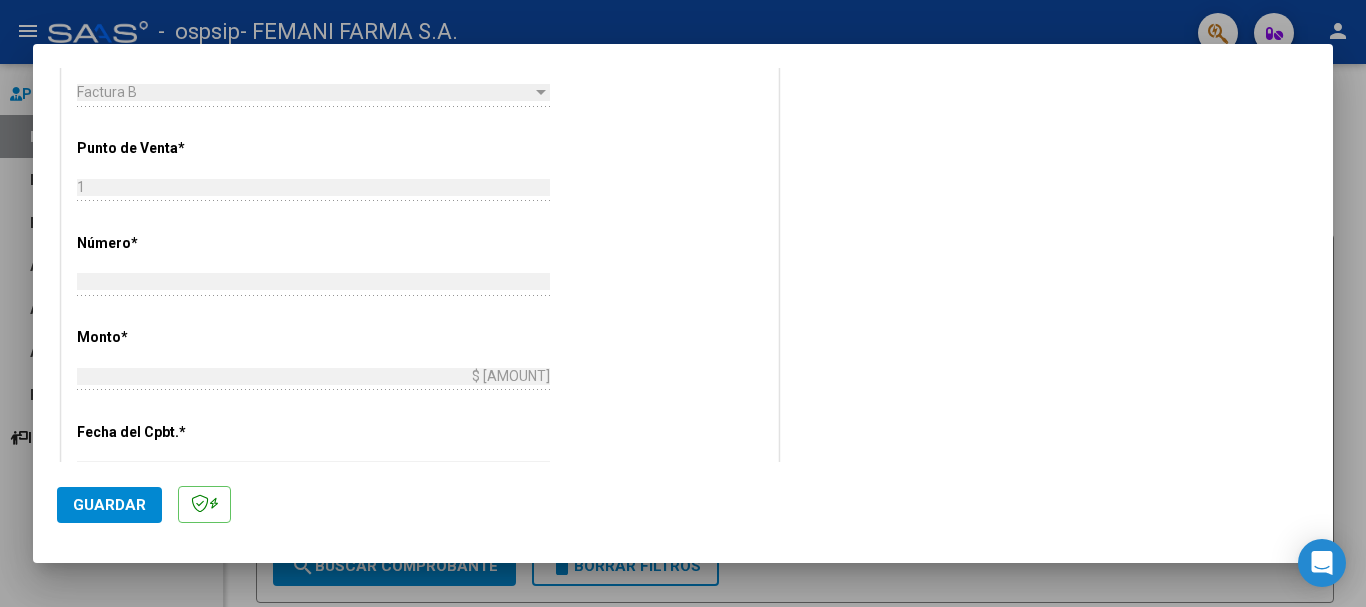 scroll, scrollTop: 600, scrollLeft: 0, axis: vertical 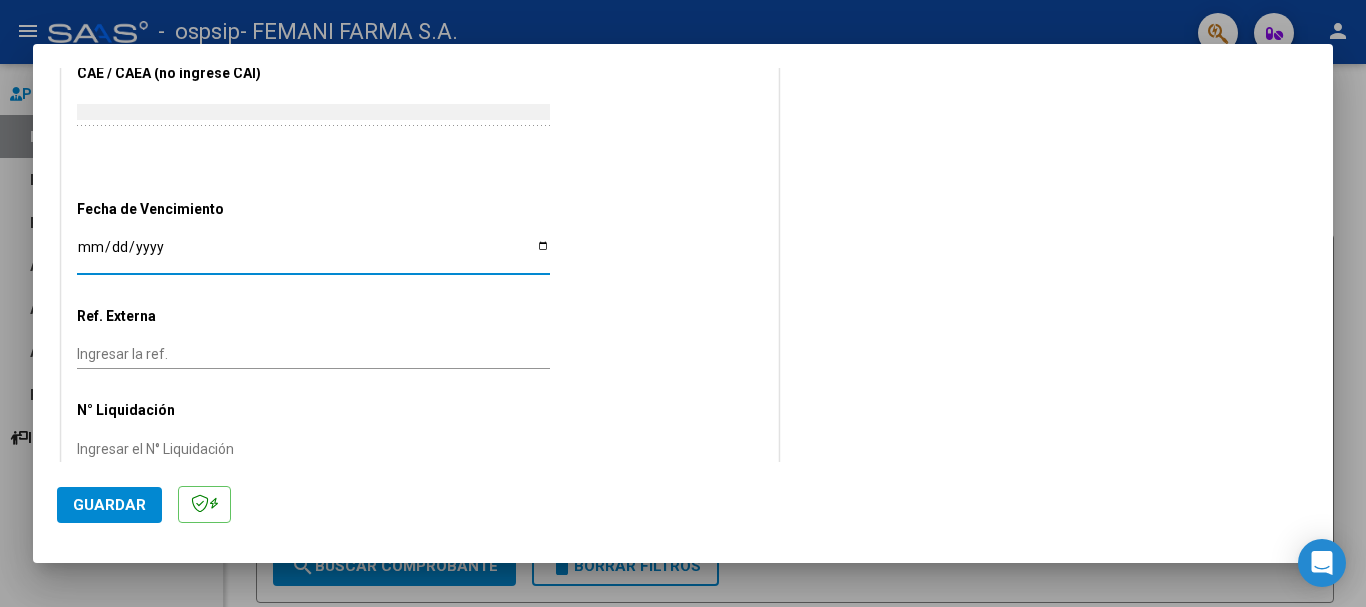click on "Ingresar la fecha" at bounding box center (313, 254) 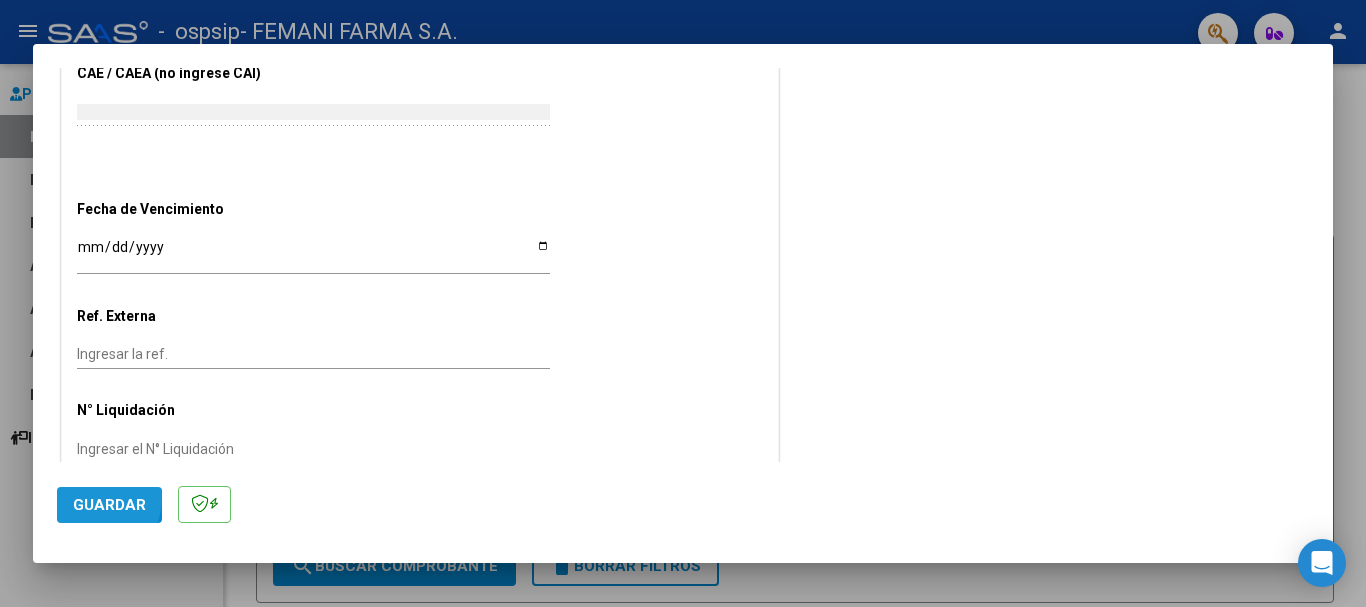 click on "Guardar" 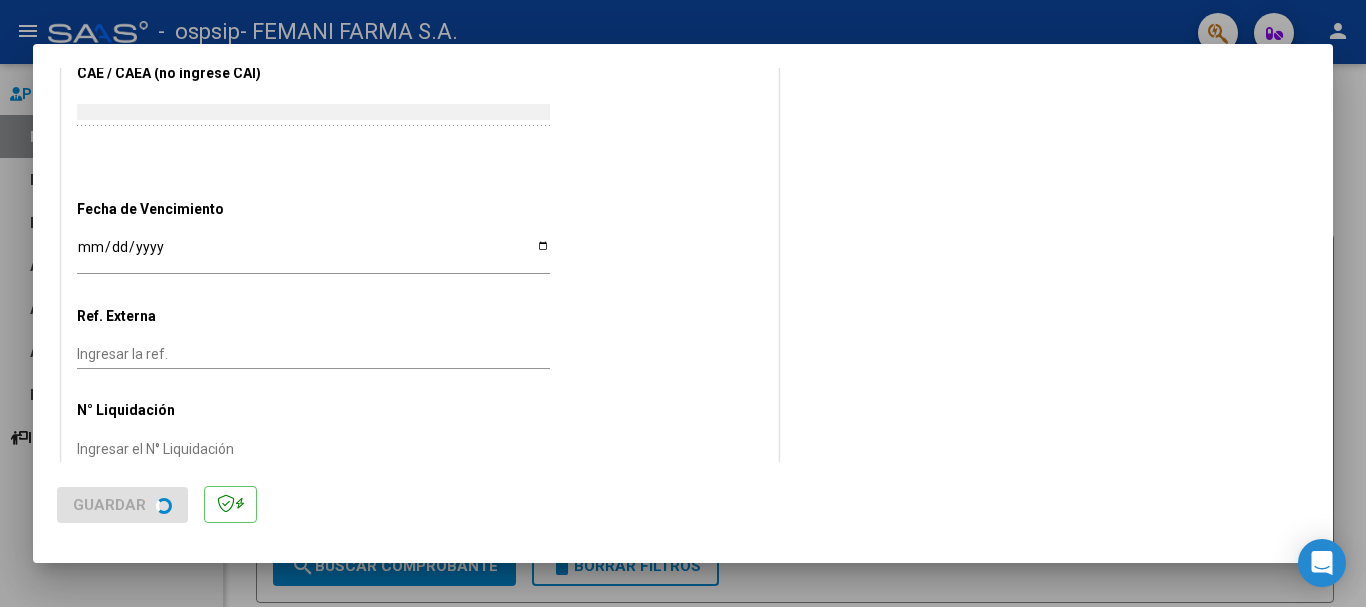 scroll, scrollTop: 0, scrollLeft: 0, axis: both 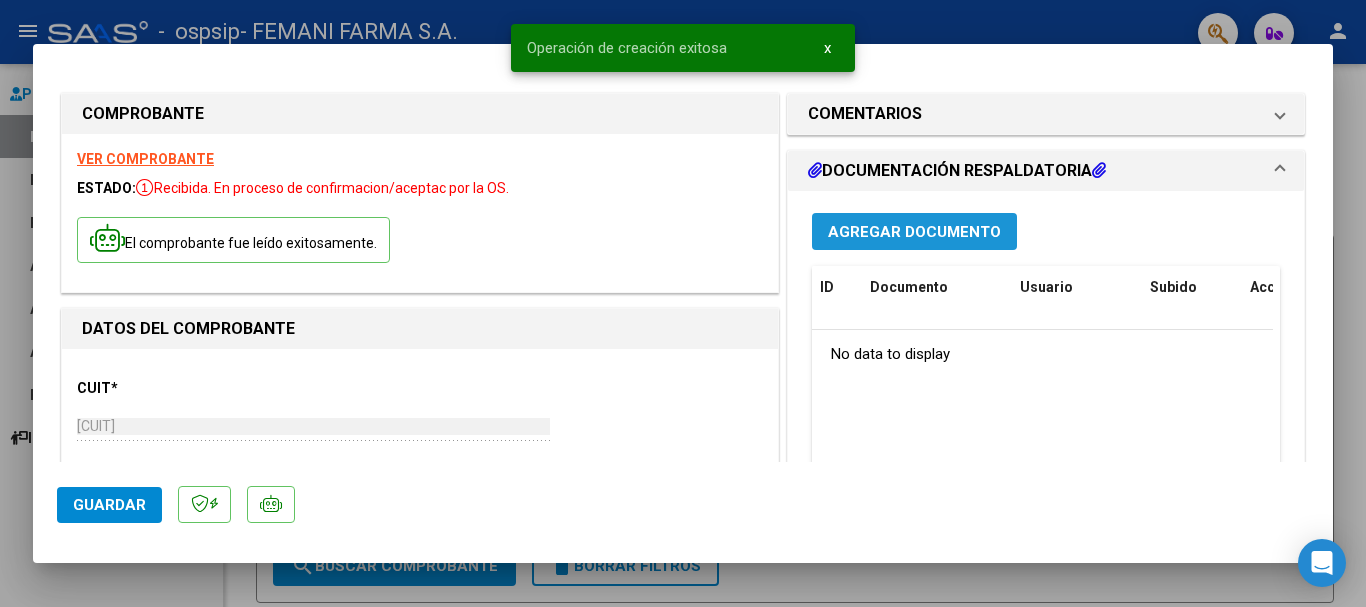 click on "Agregar Documento" at bounding box center (914, 232) 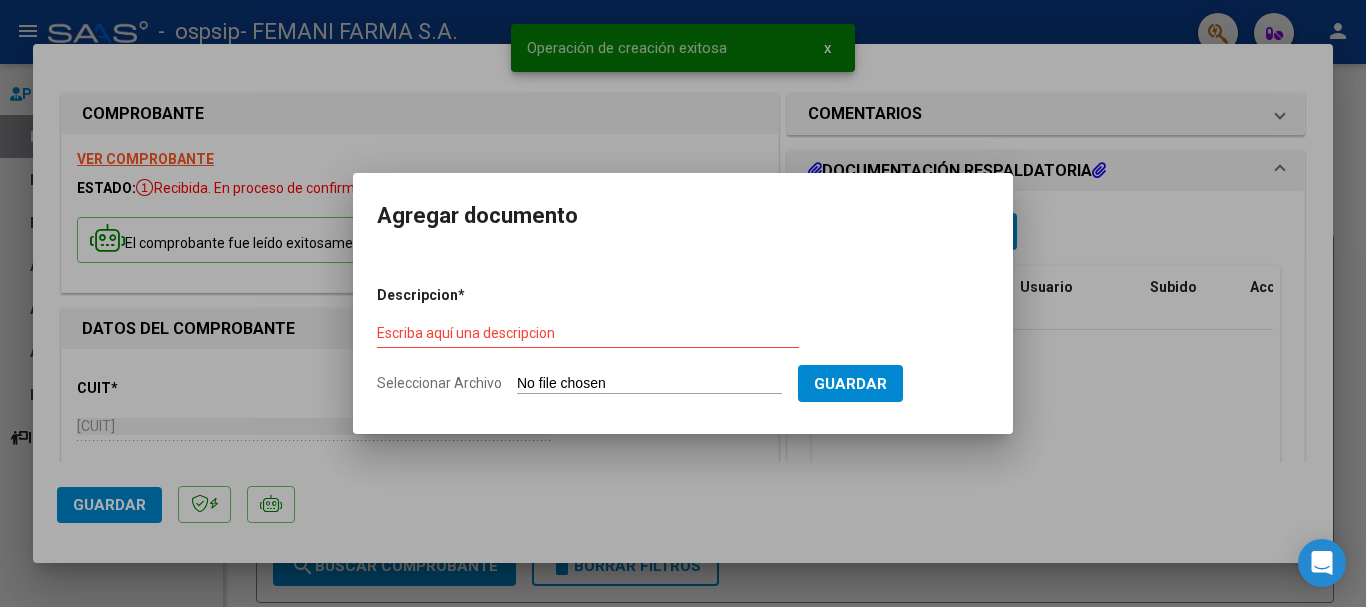 click on "Escriba aquí una descripcion" at bounding box center [588, 334] 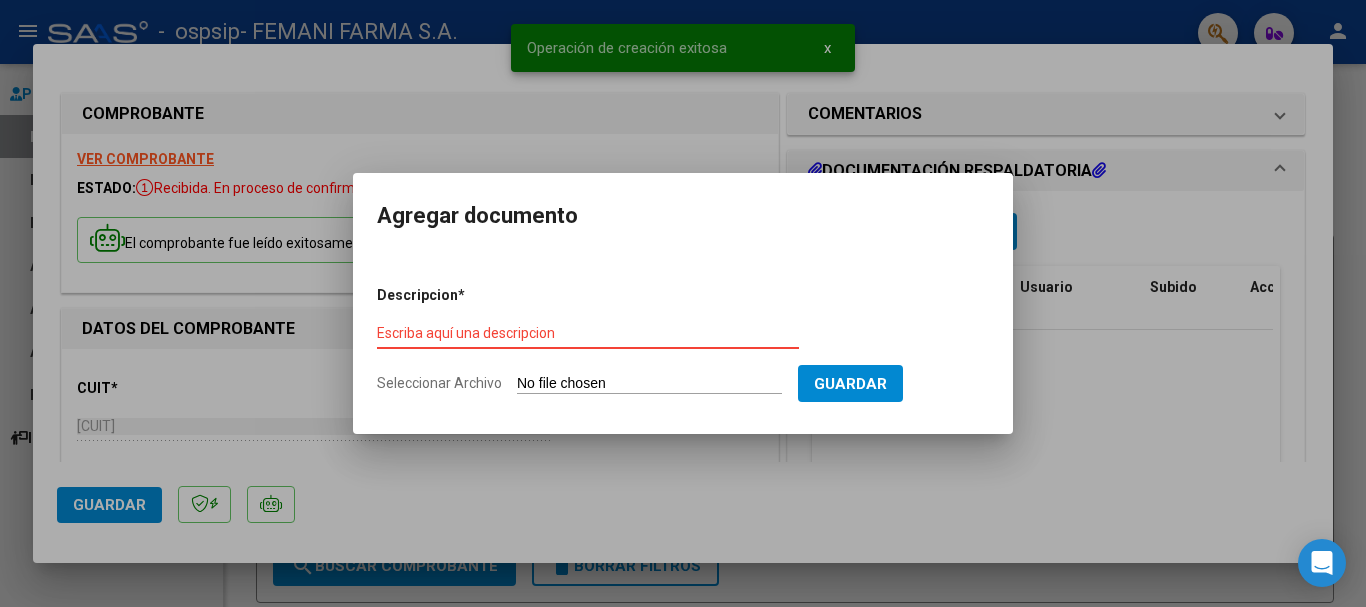 paste on "DOCUMENTACION RESPALDATORIA" 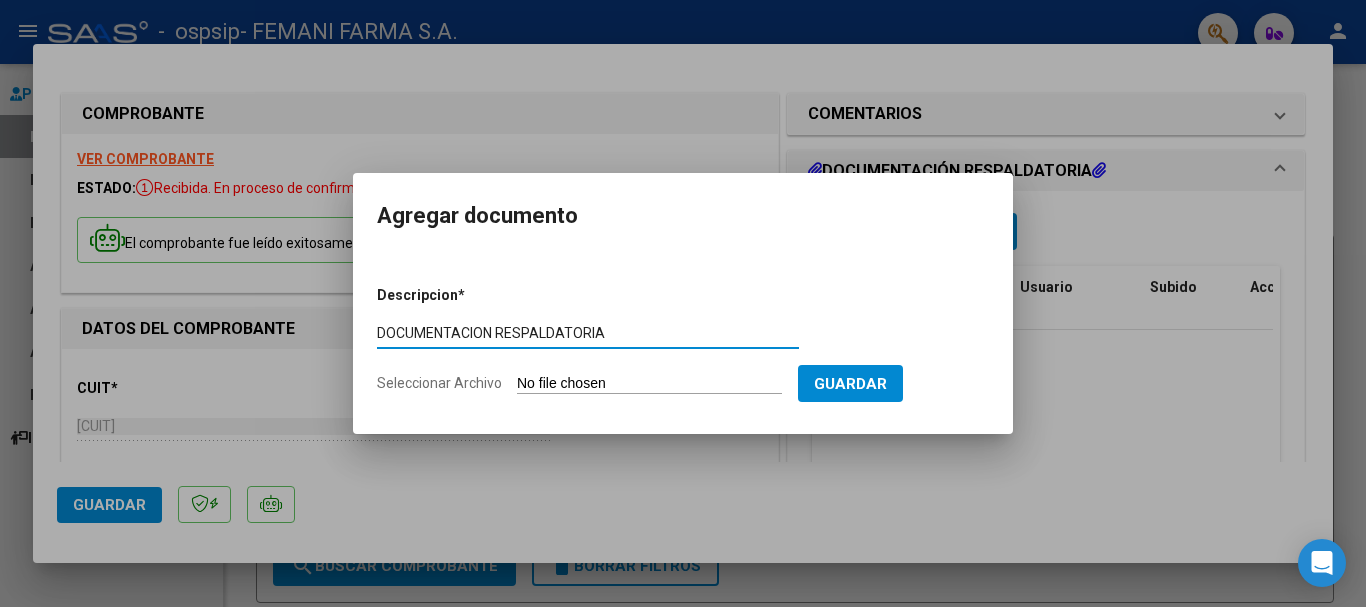 type on "DOCUMENTACION RESPALDATORIA" 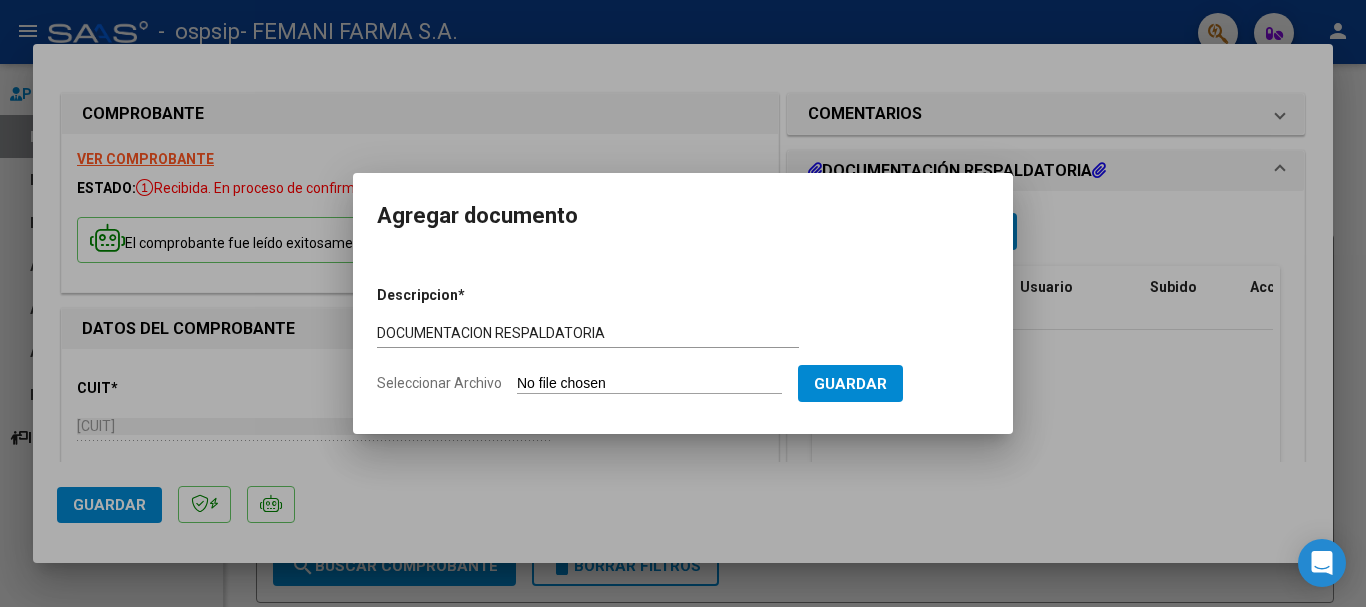 type on "C:\fakepath\[FILENAME].pdf" 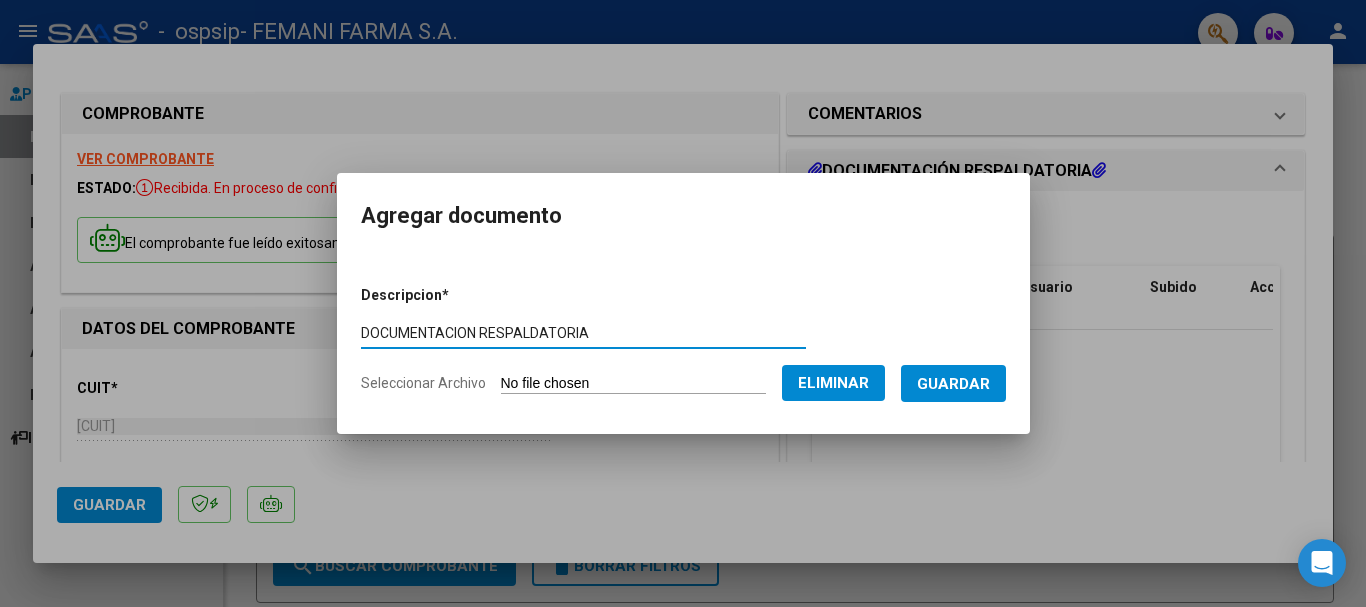 click on "Guardar" at bounding box center (953, 384) 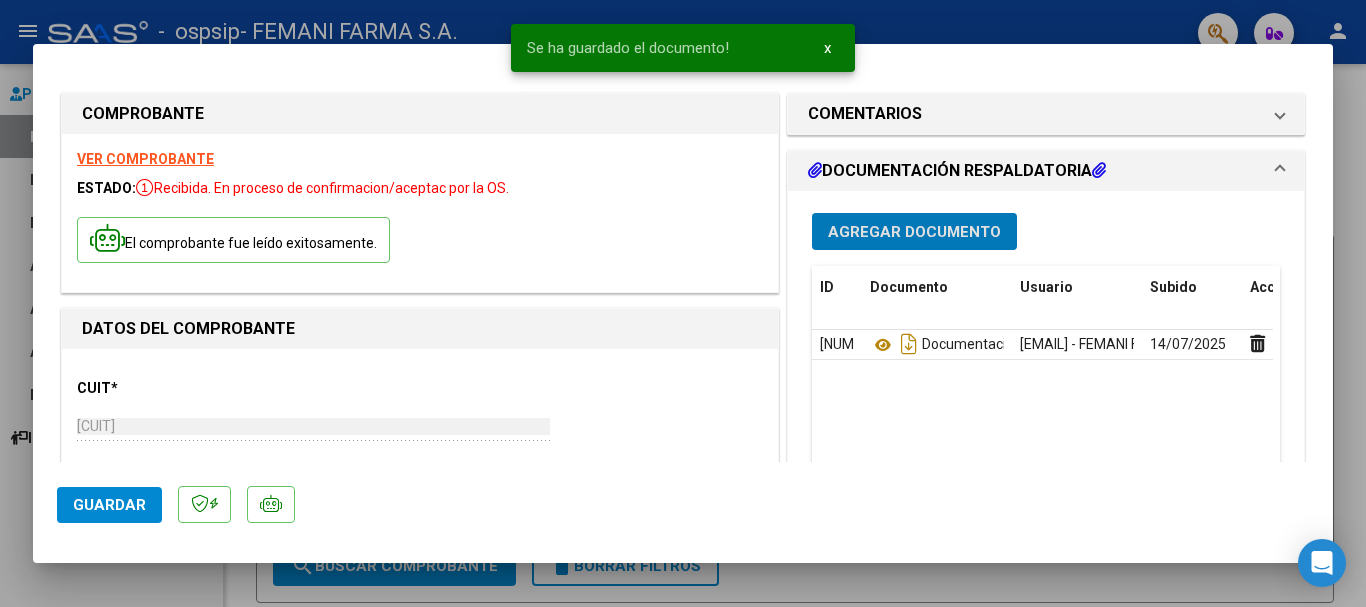 click on "Guardar" 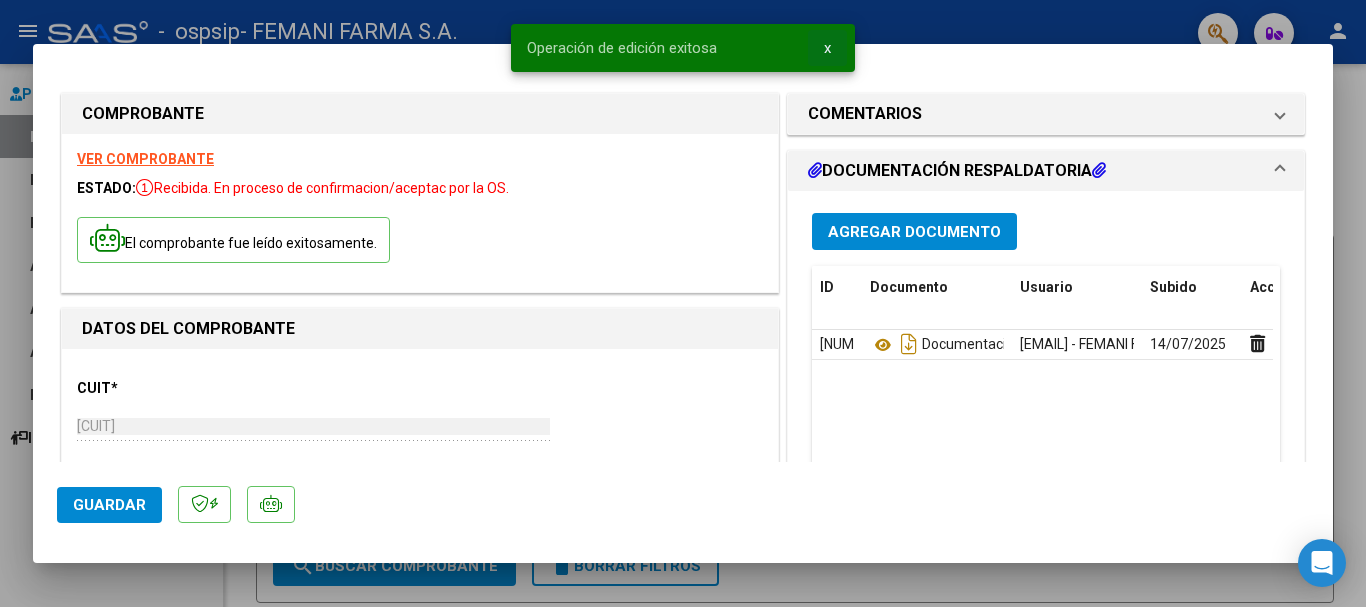 click on "x" at bounding box center [827, 48] 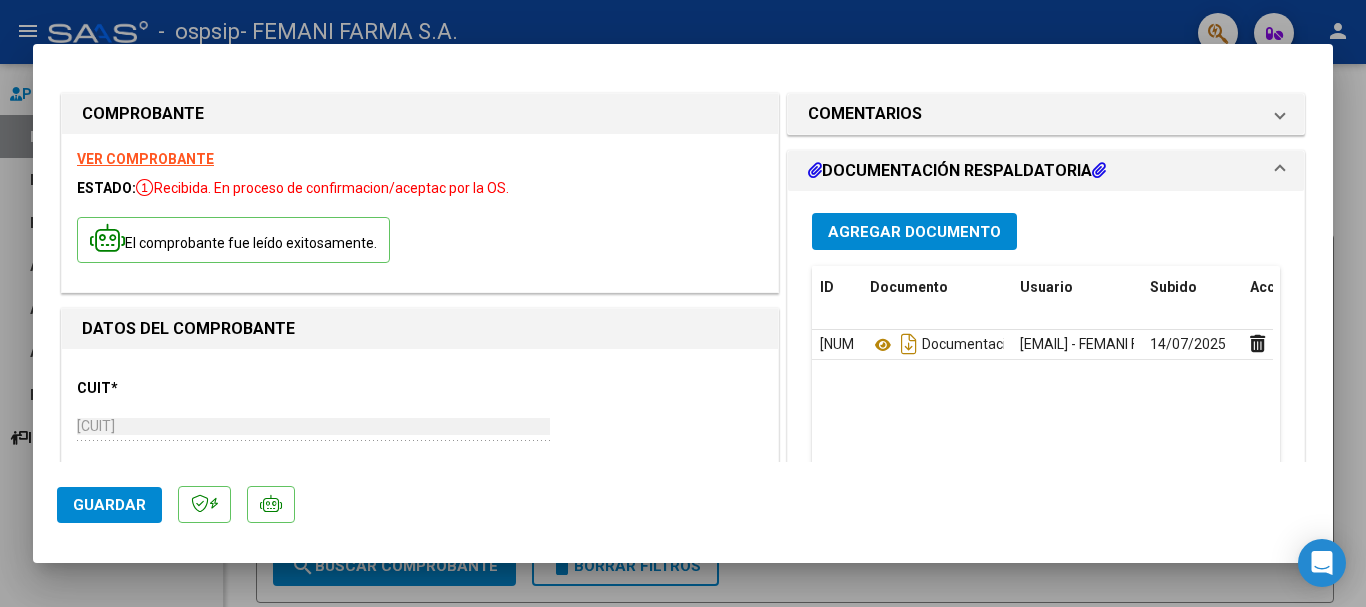 click on "COMPROBANTE VER COMPROBANTE       ESTADO:   Recibida. En proceso de confirmacion/aceptac por la OS.     El comprobante fue leído exitosamente.  DATOS DEL COMPROBANTE CUIT  *   [CUIT] Ingresar CUIT  ANALISIS PRESTADOR  FEMANI FARMA S.A.  ARCA Padrón  Area destinado * SUR Seleccionar Area  Comprobante Tipo * Factura B Seleccionar Tipo Punto de Venta  *   [NUMBER] Ingresar el Nro.  Número  *   [NUMBER] Ingresar el Nro.  Monto  *   $ [AMOUNT] Ingresar el monto  Fecha del Cpbt.  *   [DATE] Ingresar la fecha  CAE / CAEA (no ingrese CAI)    [CAE] Ingresar el CAE o CAEA (no ingrese CAI)  Fecha de Vencimiento    [DATE] Ingresar la fecha  Ref. Externa    Ingresar la ref.  N° Liquidación    Ingresar el N° Liquidación  COMENTARIOS Comentarios del Prestador / Gerenciador:   DOCUMENTACIÓN RESPALDATORIA  Agregar Documento ID Documento Usuario Subido Acción [NUMBER]  Documentacion Respaldatoria   [EMAIL] - FEMANI FARMA S.A -   [DATE]   [NUMBER] total   [NUMBER]   TRAZABILIDAD ANMAT  ID Estado DNI" at bounding box center (683, 304) 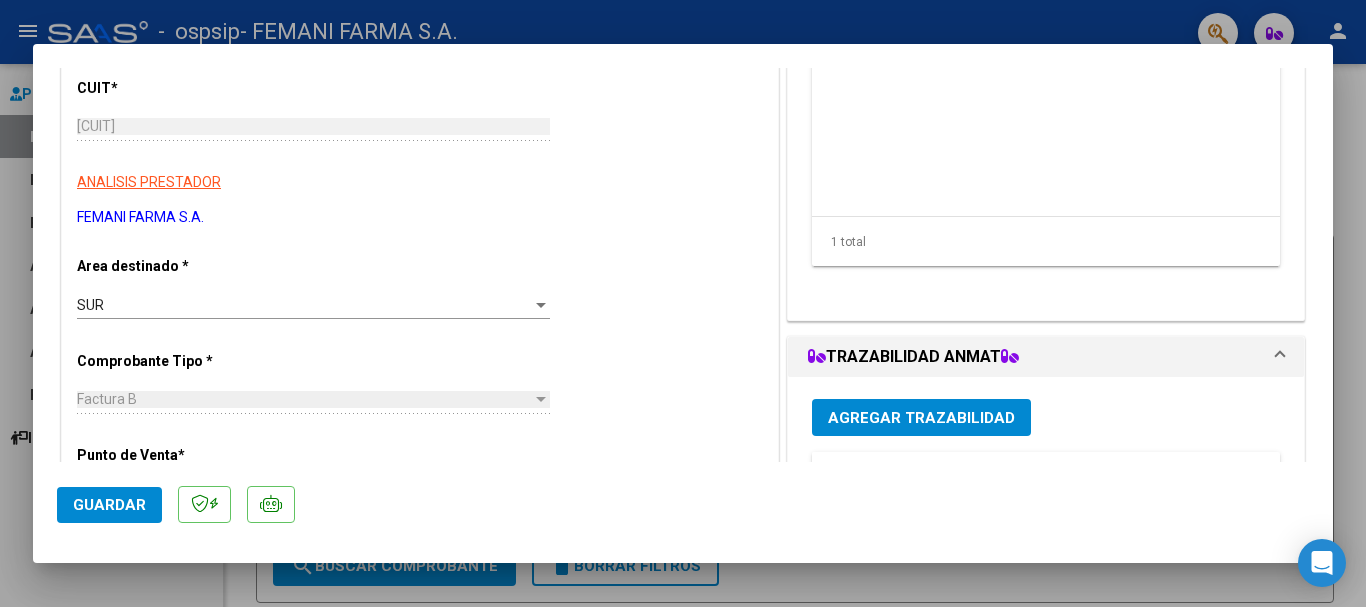 scroll, scrollTop: 0, scrollLeft: 0, axis: both 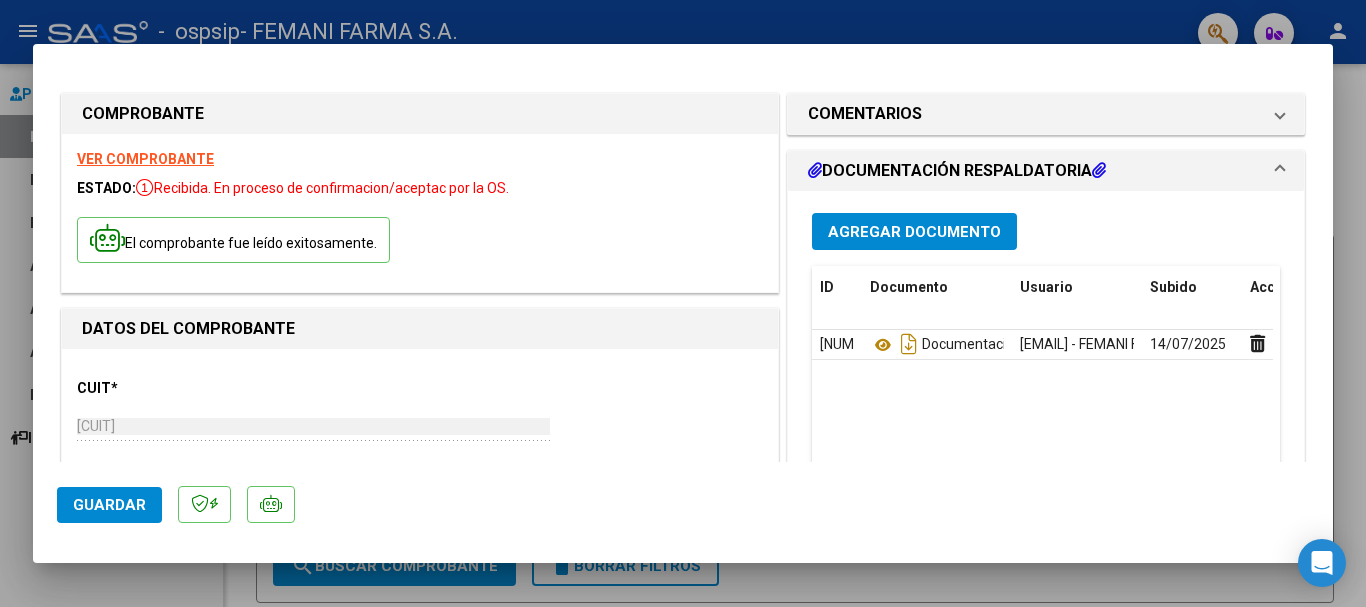 click at bounding box center [683, 303] 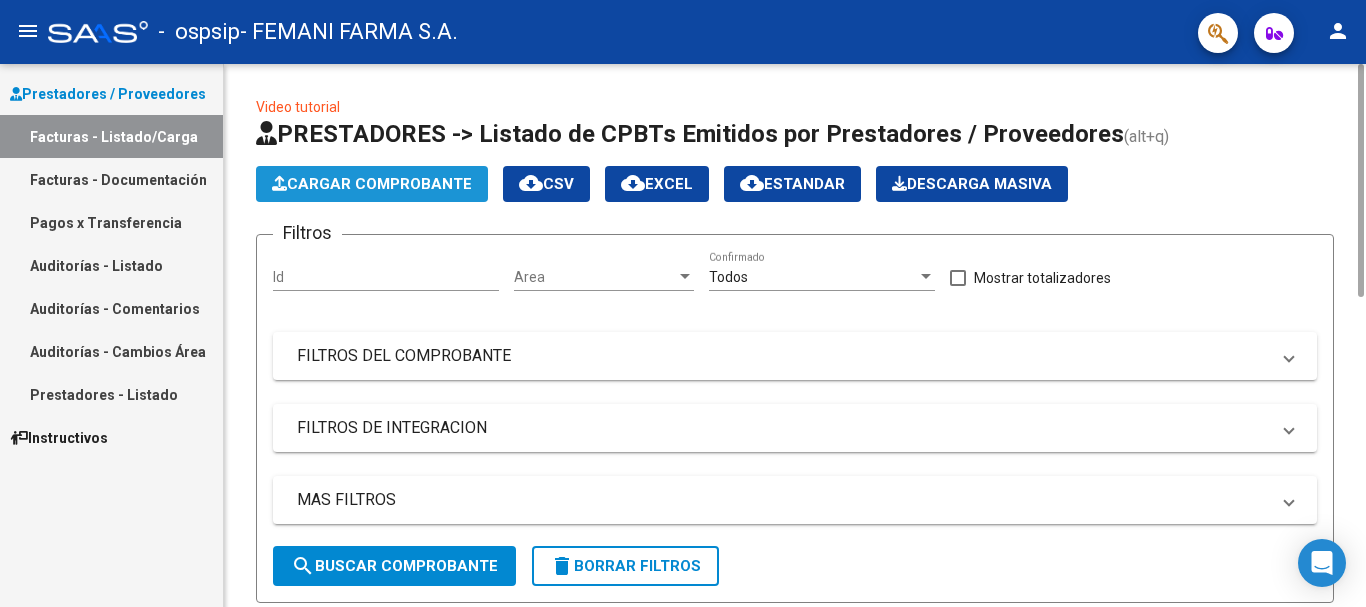 click on "Cargar Comprobante" 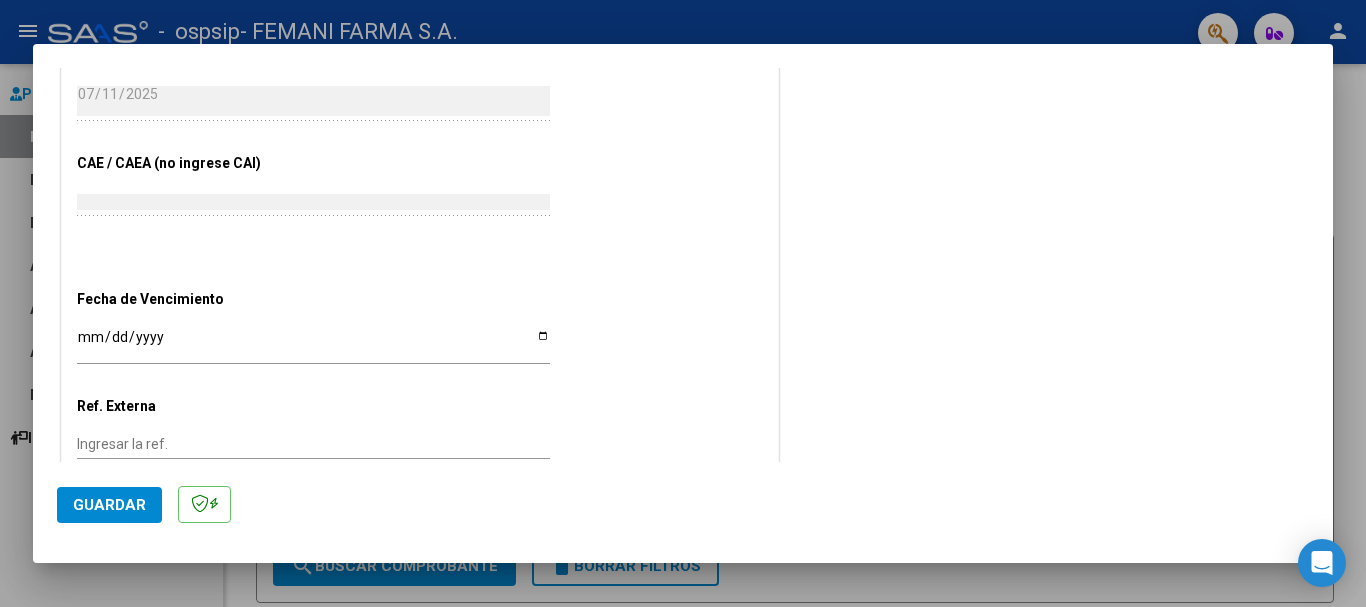 scroll, scrollTop: 1000, scrollLeft: 0, axis: vertical 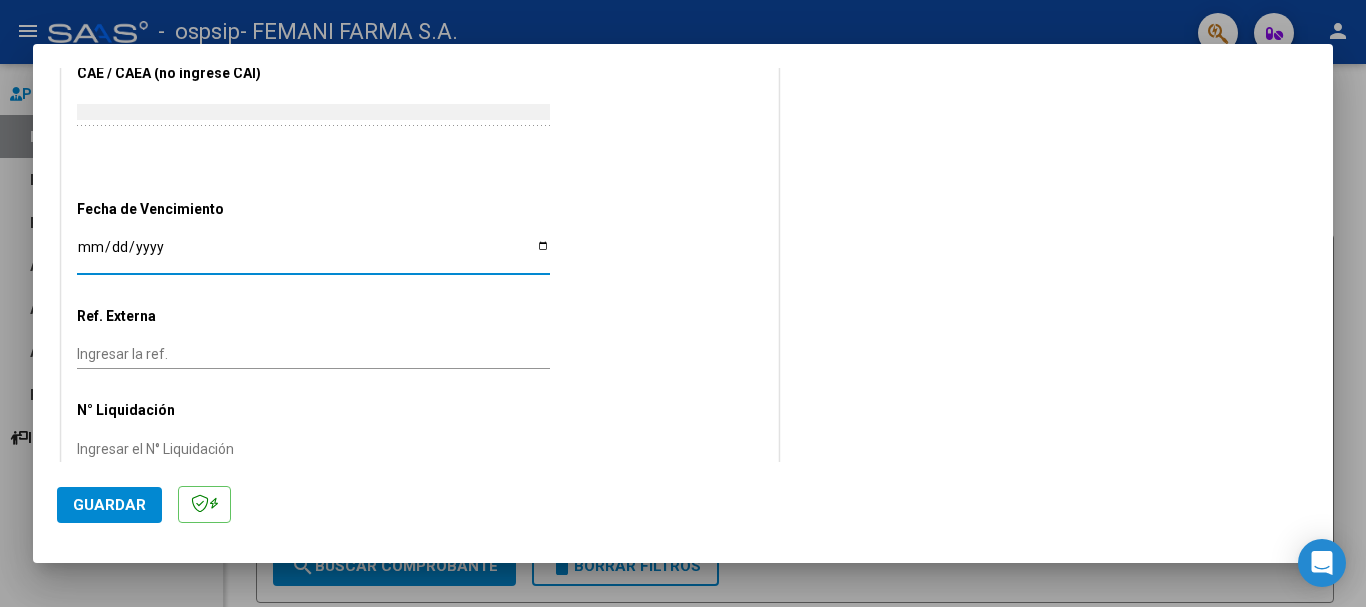 click on "Ingresar la fecha" at bounding box center [313, 254] 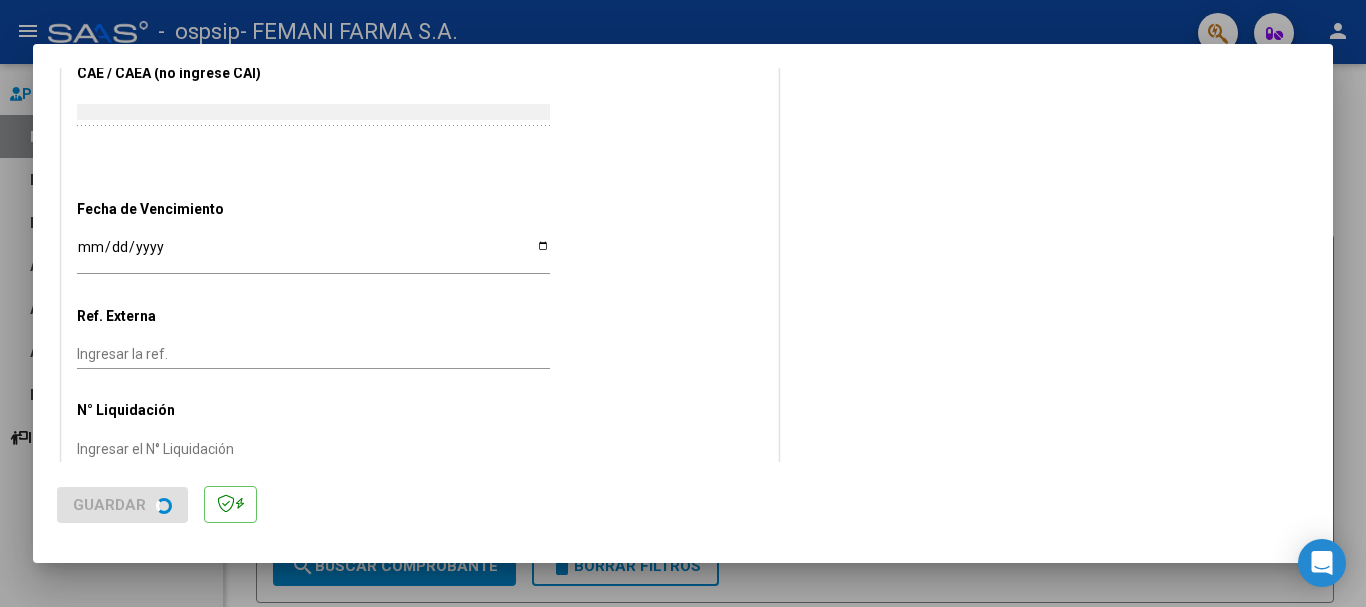 scroll, scrollTop: 0, scrollLeft: 0, axis: both 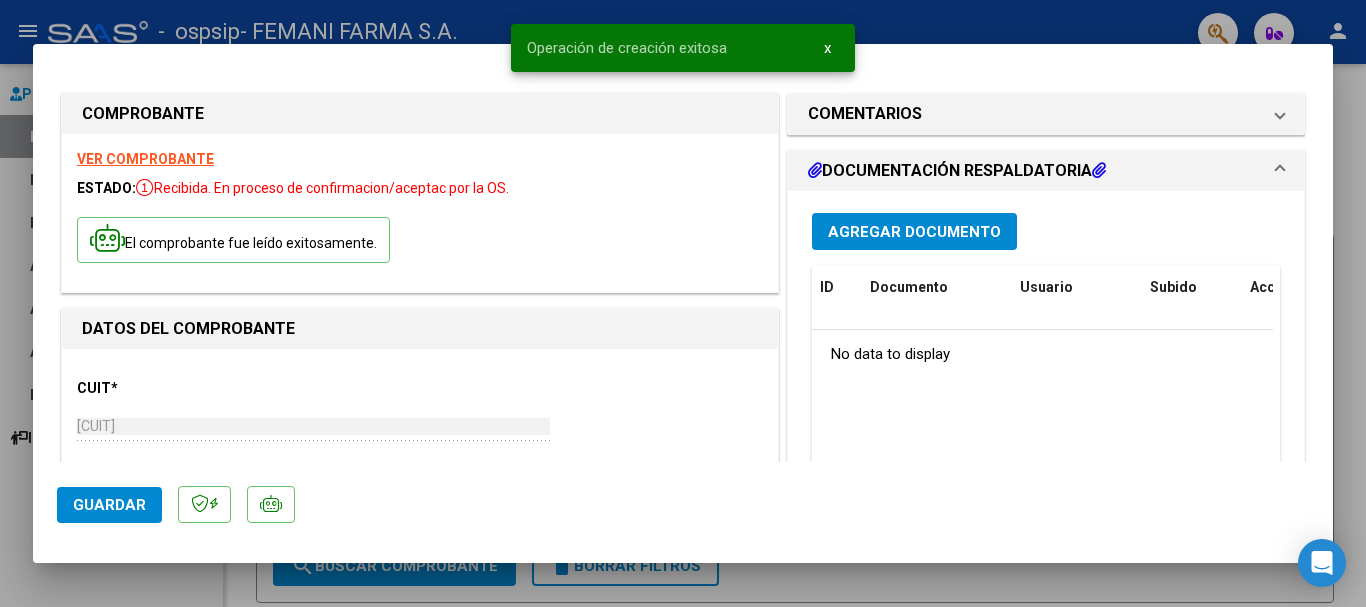 click on "Agregar Documento" at bounding box center [914, 232] 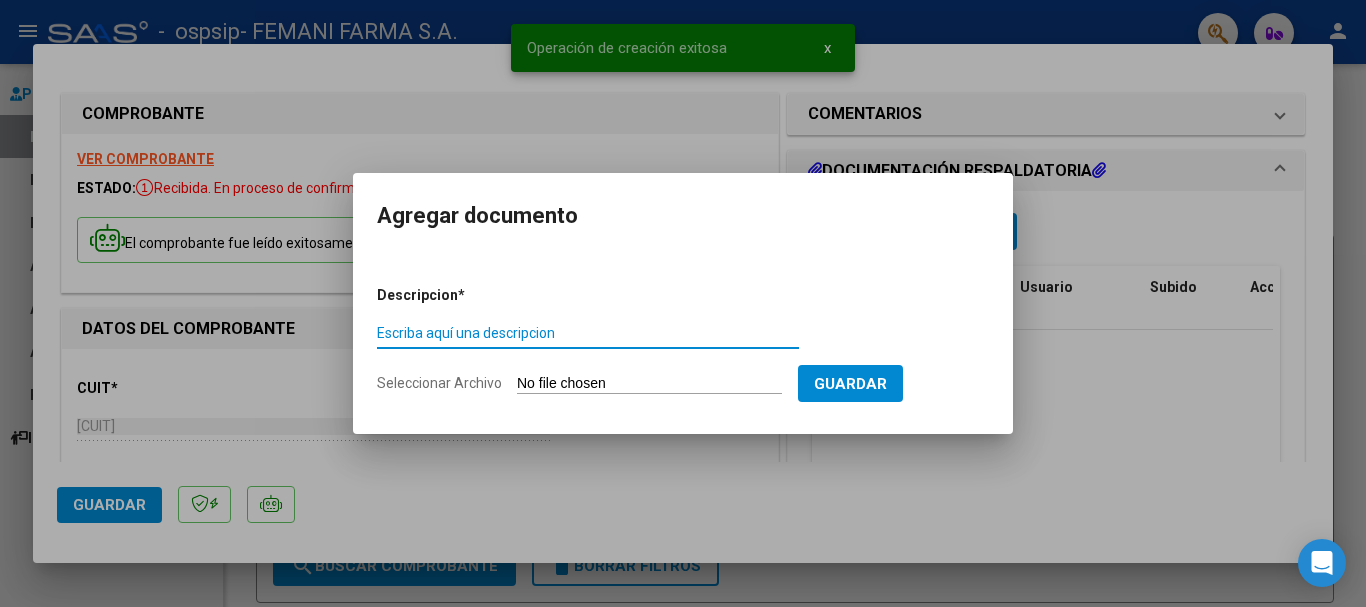 paste on "DOCUMENTACION RESPALDATORIA" 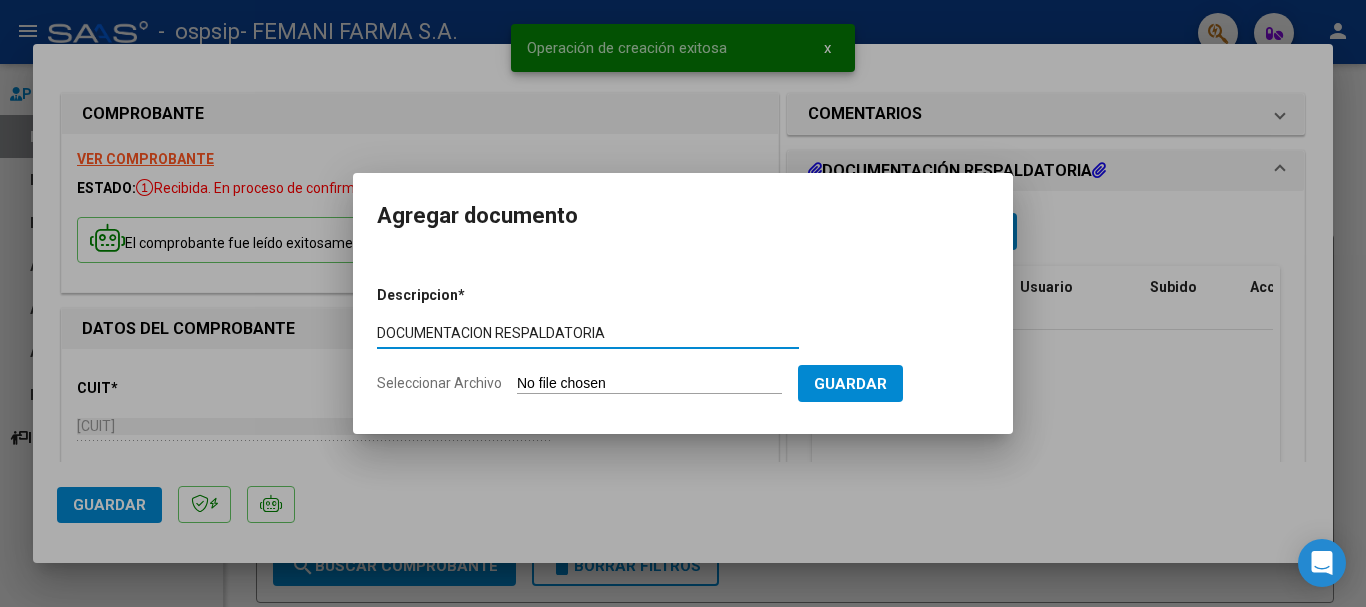 type on "DOCUMENTACION RESPALDATORIA" 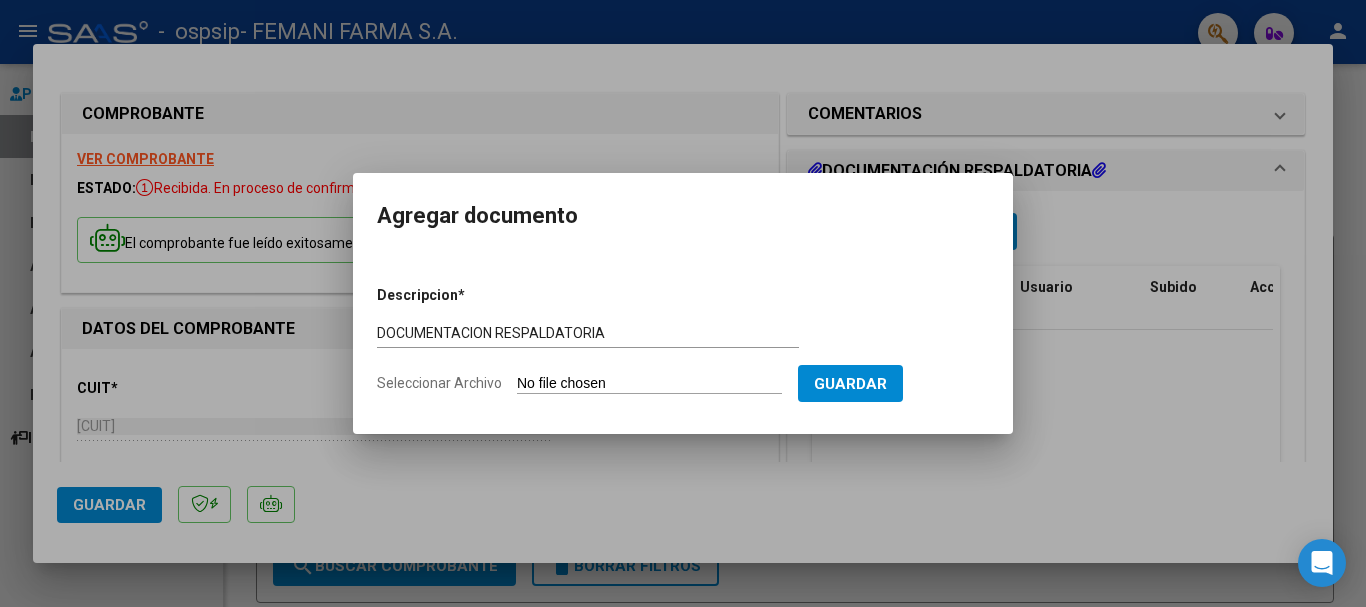 type on "C:\fakepath\[FILENAME].pdf" 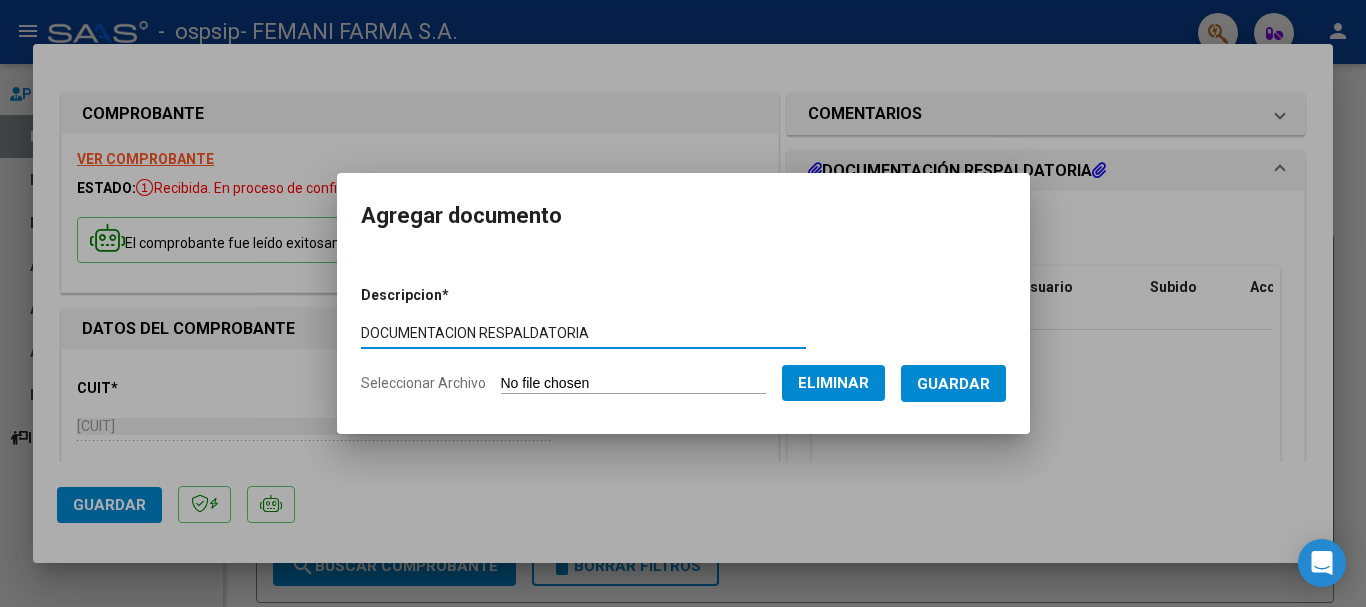 click on "Guardar" at bounding box center [953, 384] 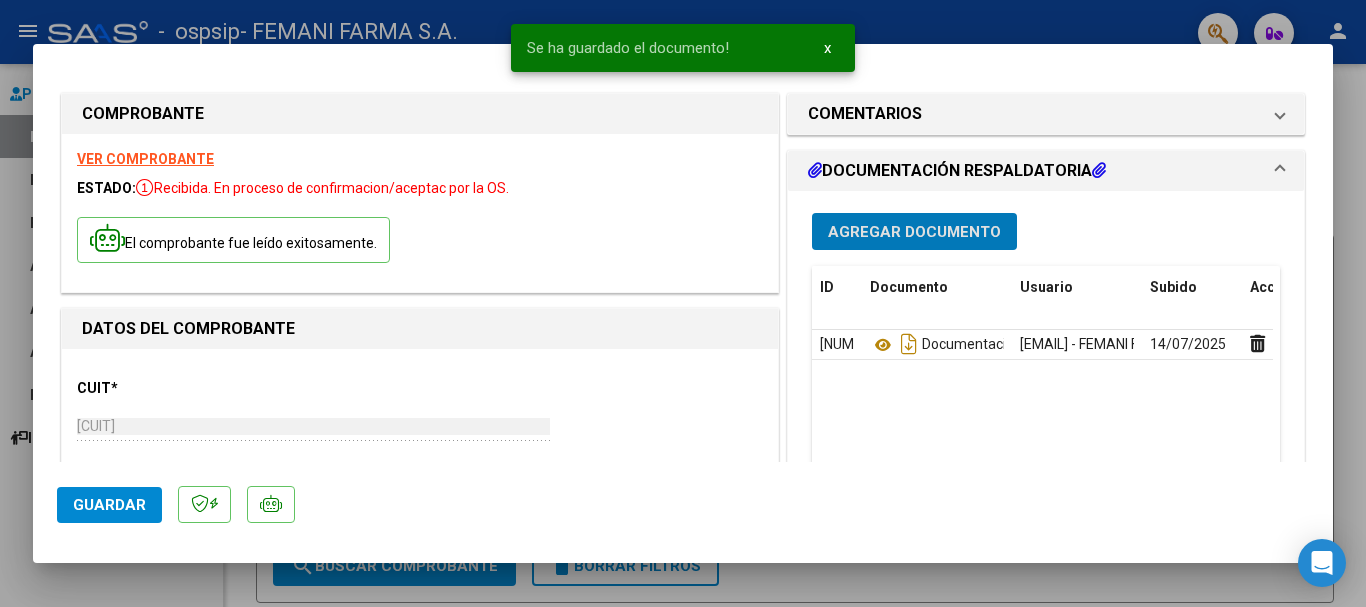 click on "Guardar" 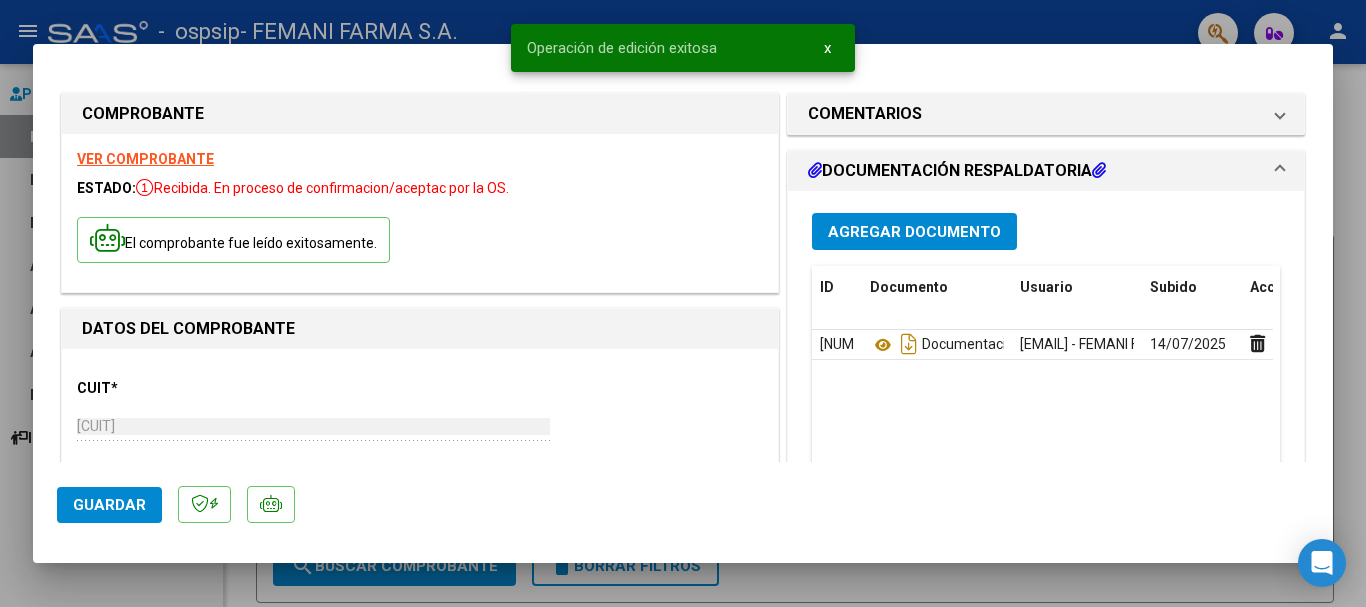 click on "x" at bounding box center [827, 48] 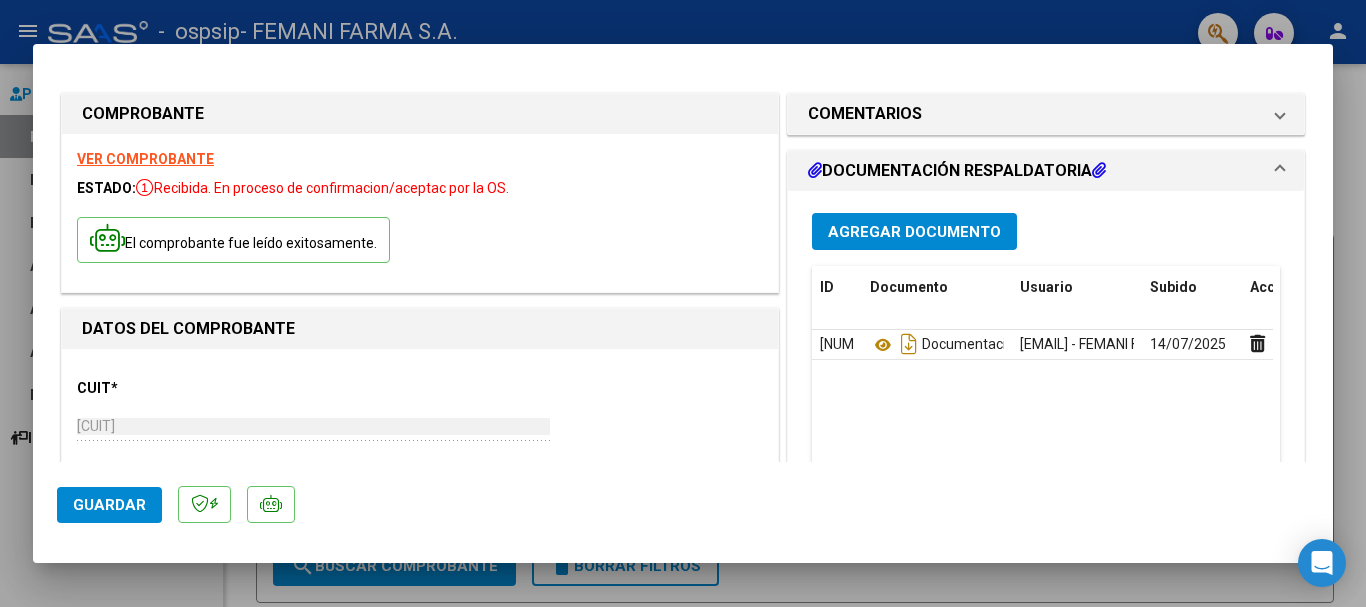 click at bounding box center (683, 303) 